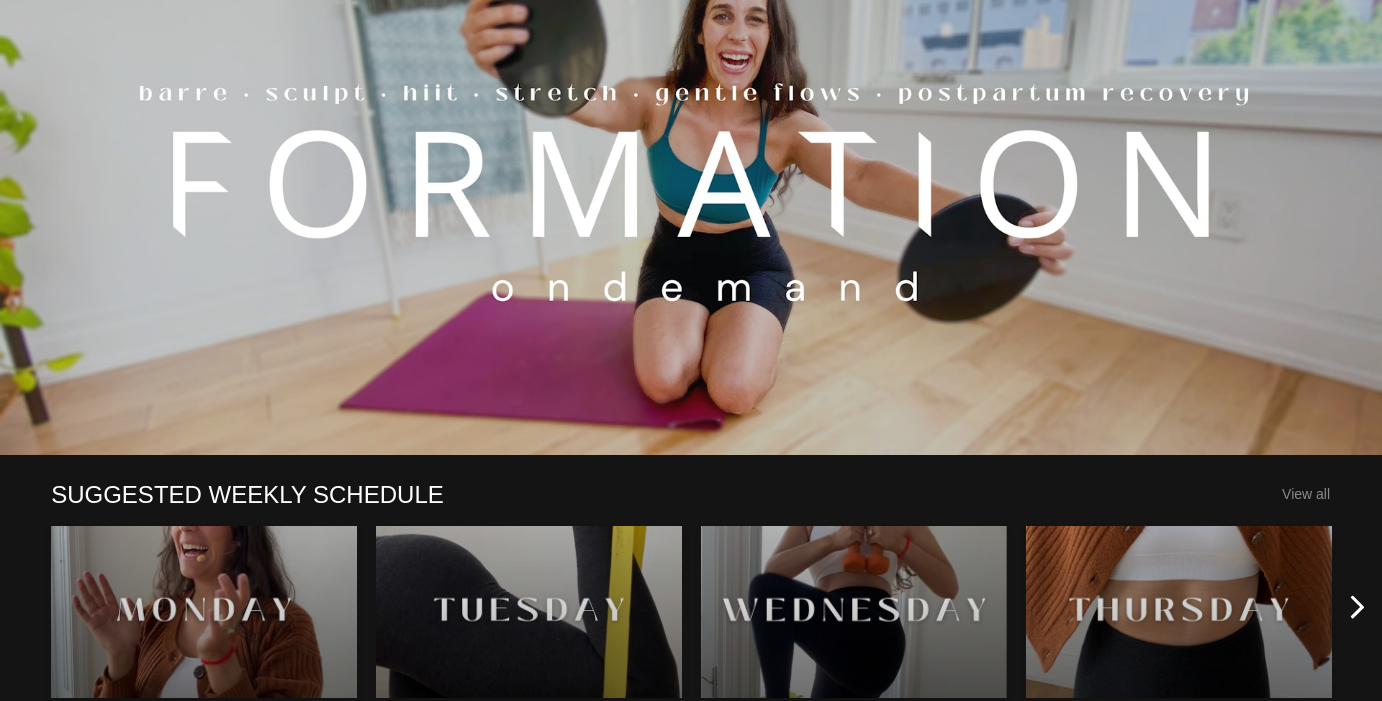 scroll, scrollTop: 0, scrollLeft: 0, axis: both 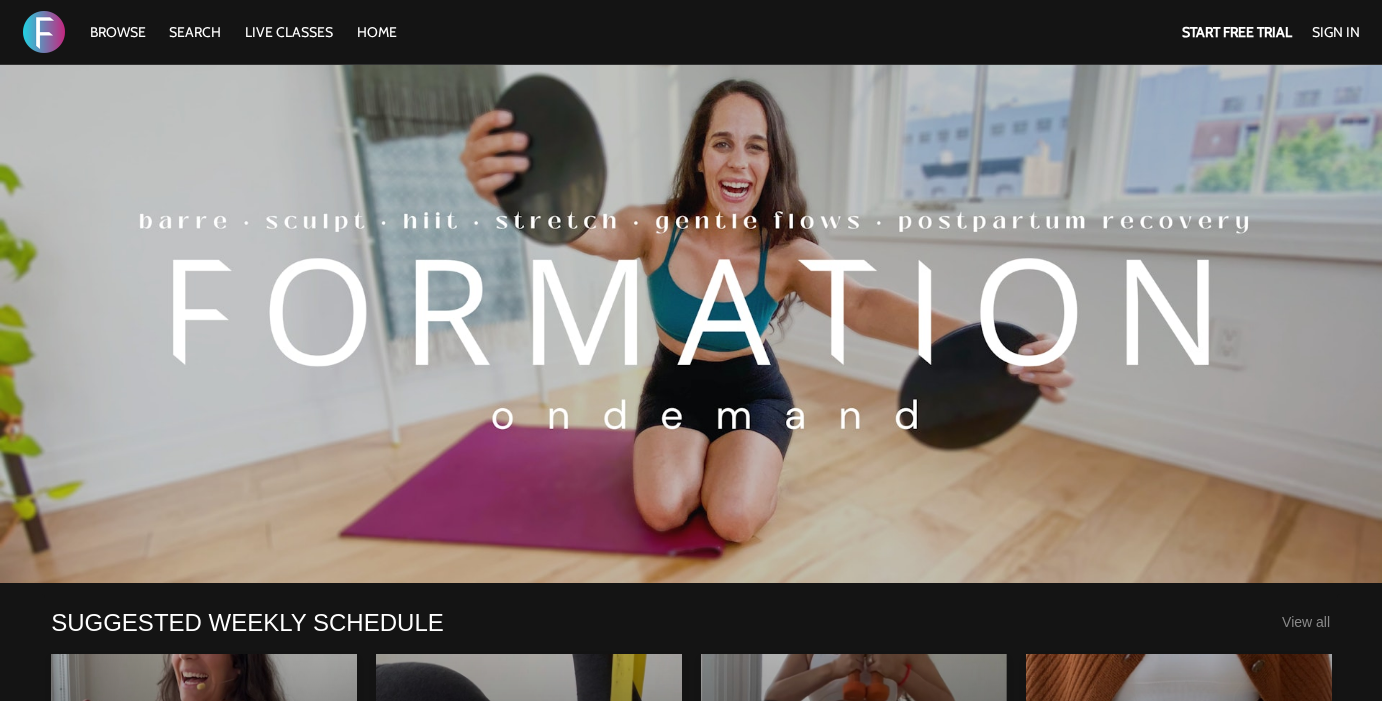 click on "Start Free Trial
Sign In" at bounding box center [1268, 32] 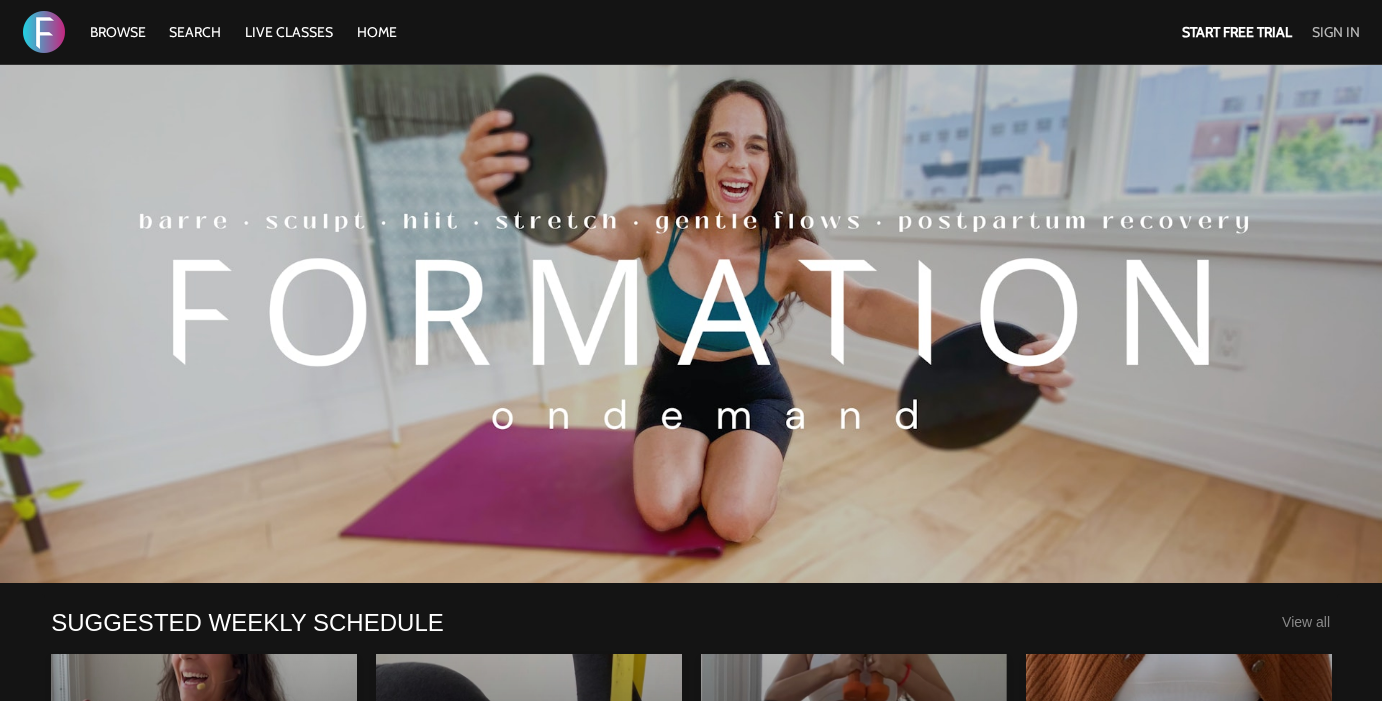 click on "Sign In" at bounding box center [1336, 32] 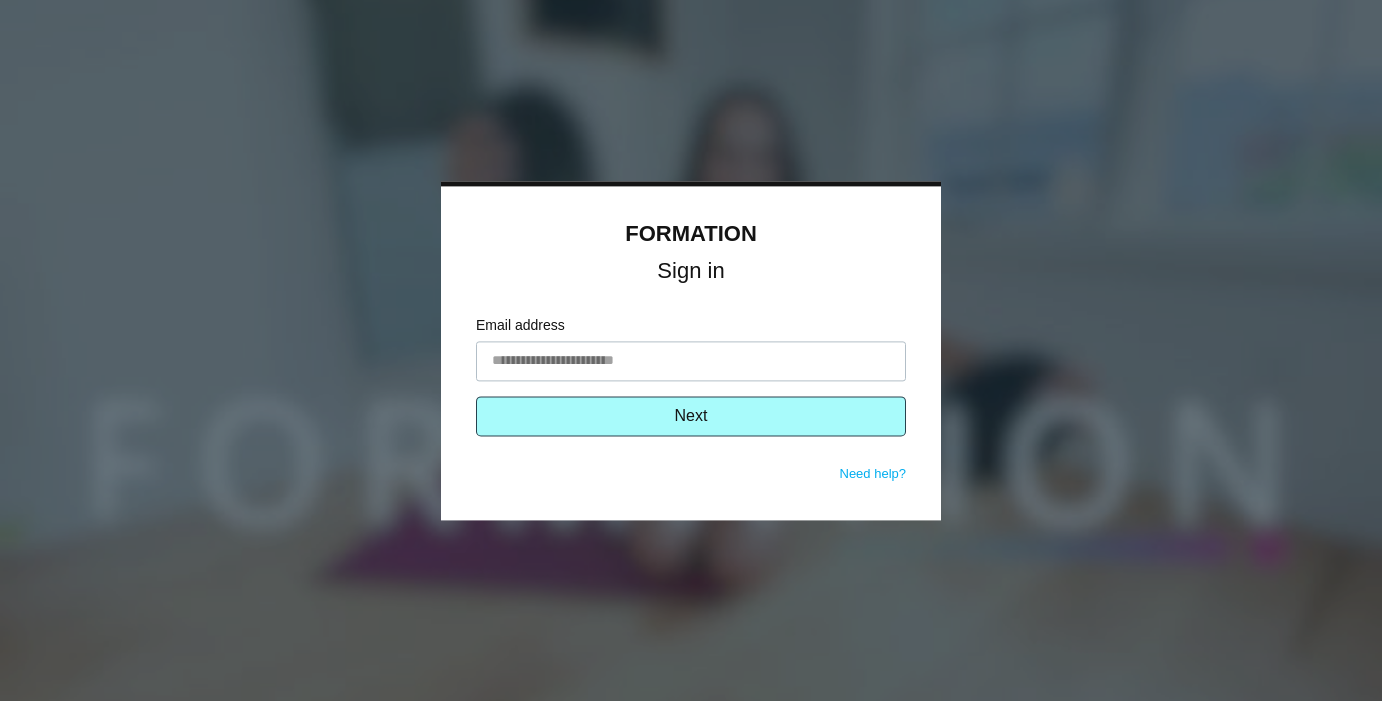 scroll, scrollTop: 0, scrollLeft: 0, axis: both 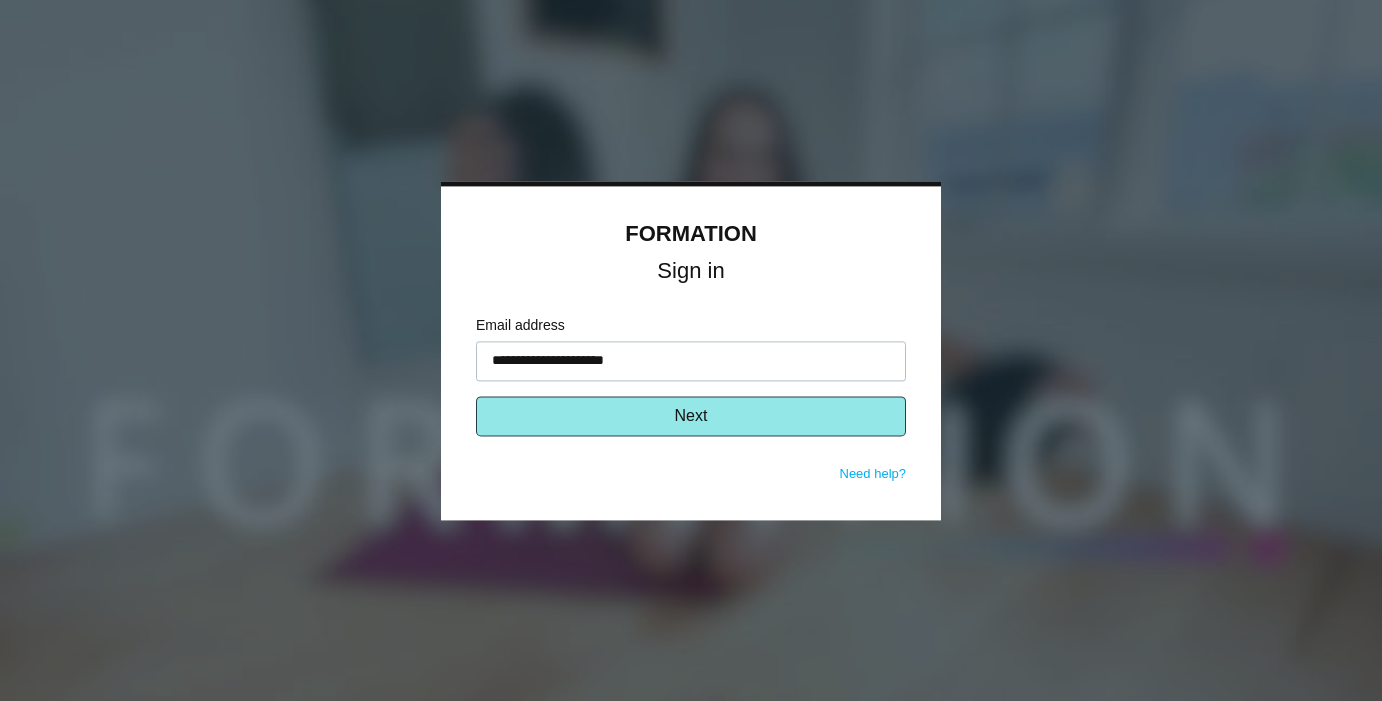 click on "Next" at bounding box center (691, 416) 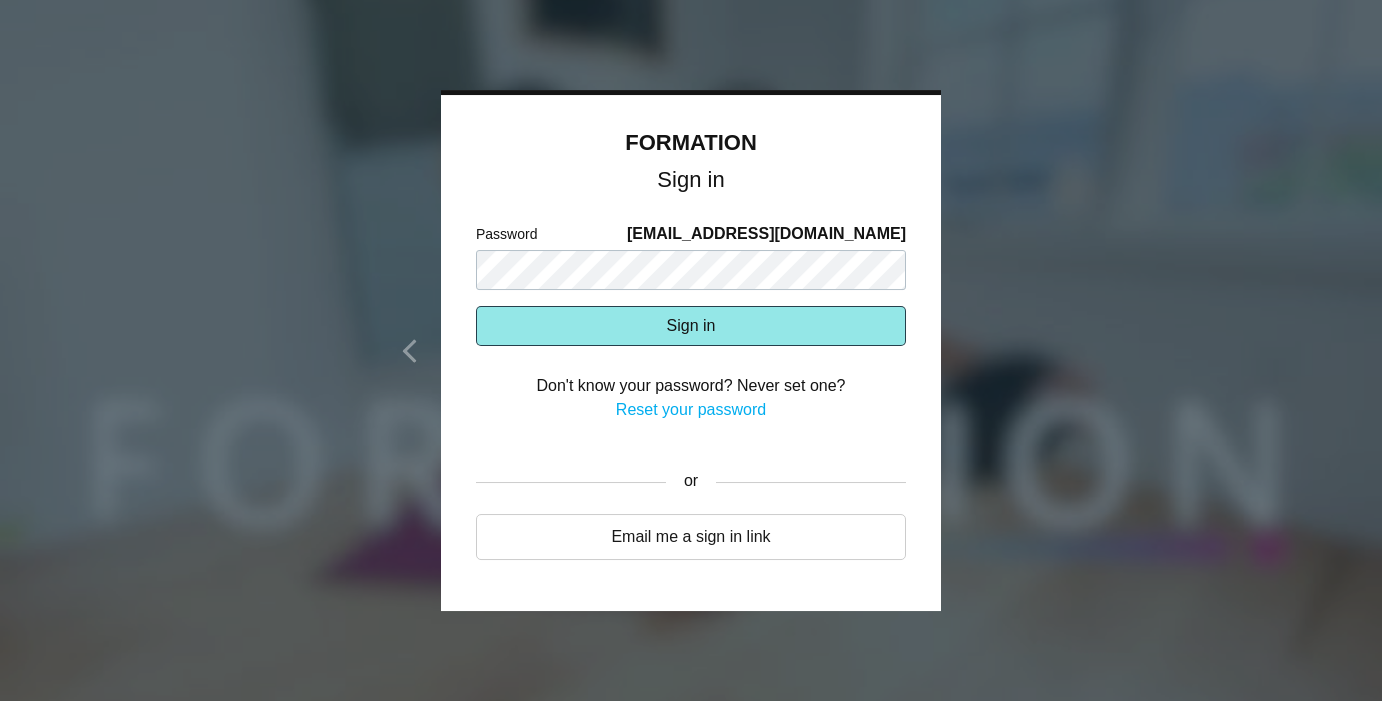 click on "Sign in" at bounding box center [691, 326] 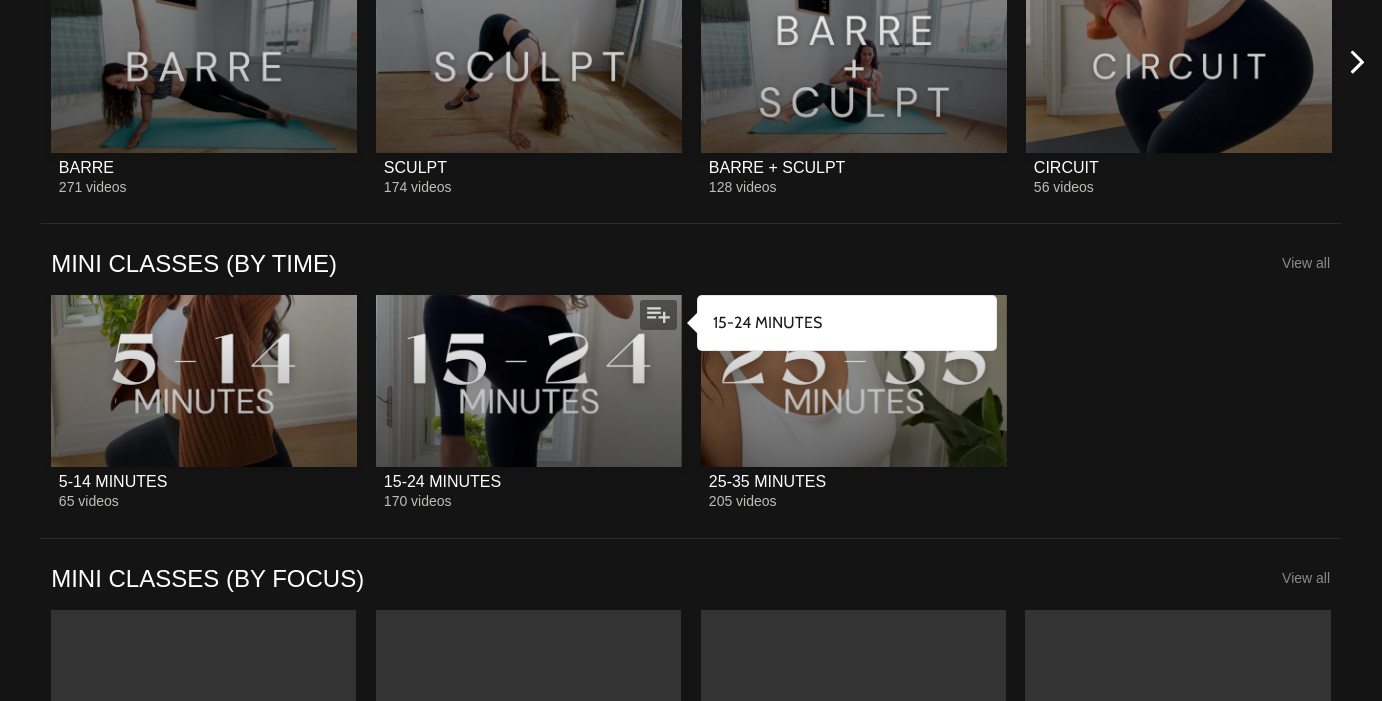 scroll, scrollTop: 2258, scrollLeft: 0, axis: vertical 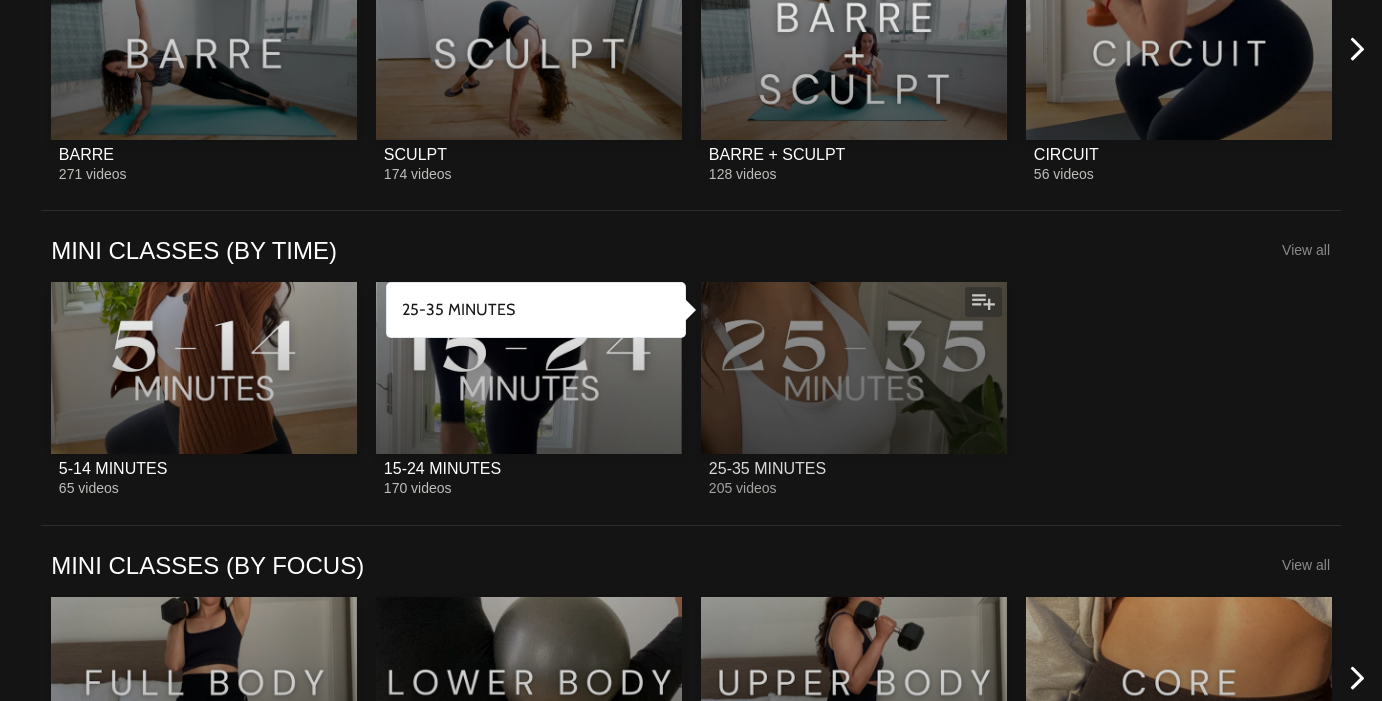 click at bounding box center (854, 368) 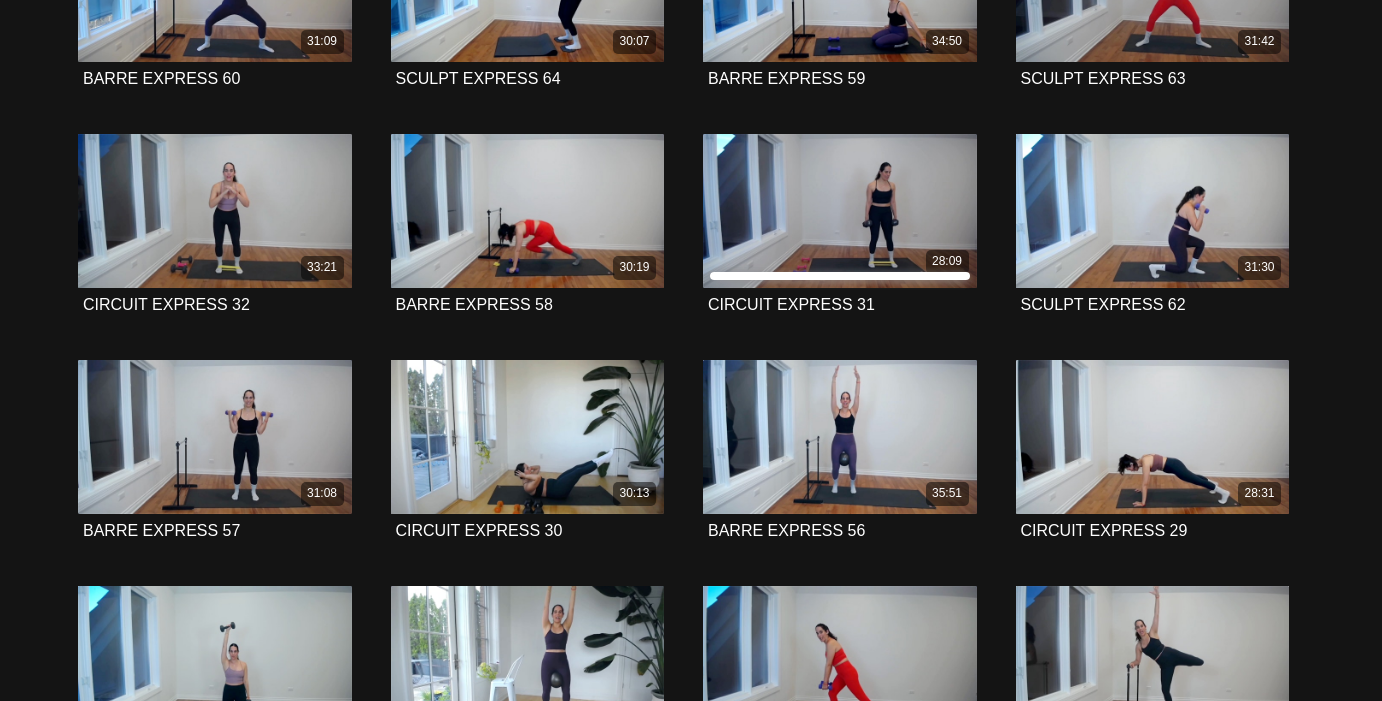 scroll, scrollTop: 0, scrollLeft: 0, axis: both 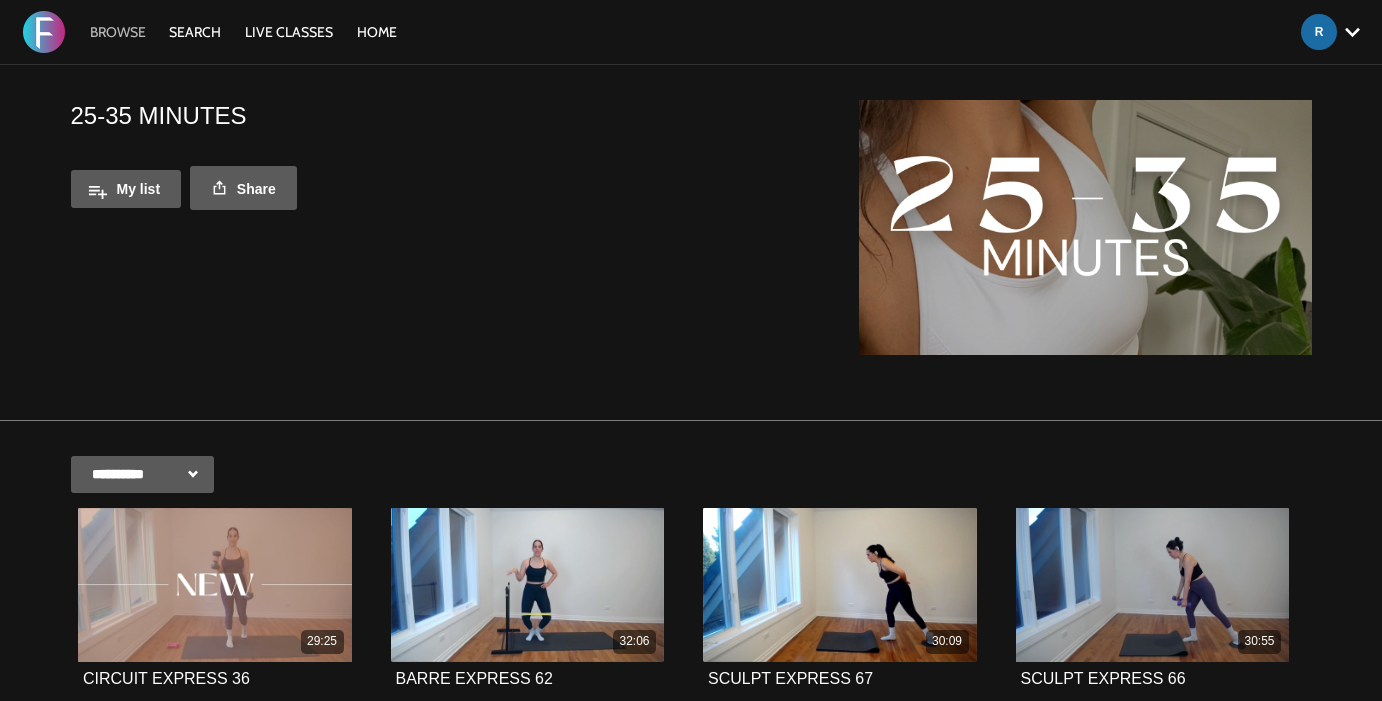 click on "Browse" at bounding box center (118, 32) 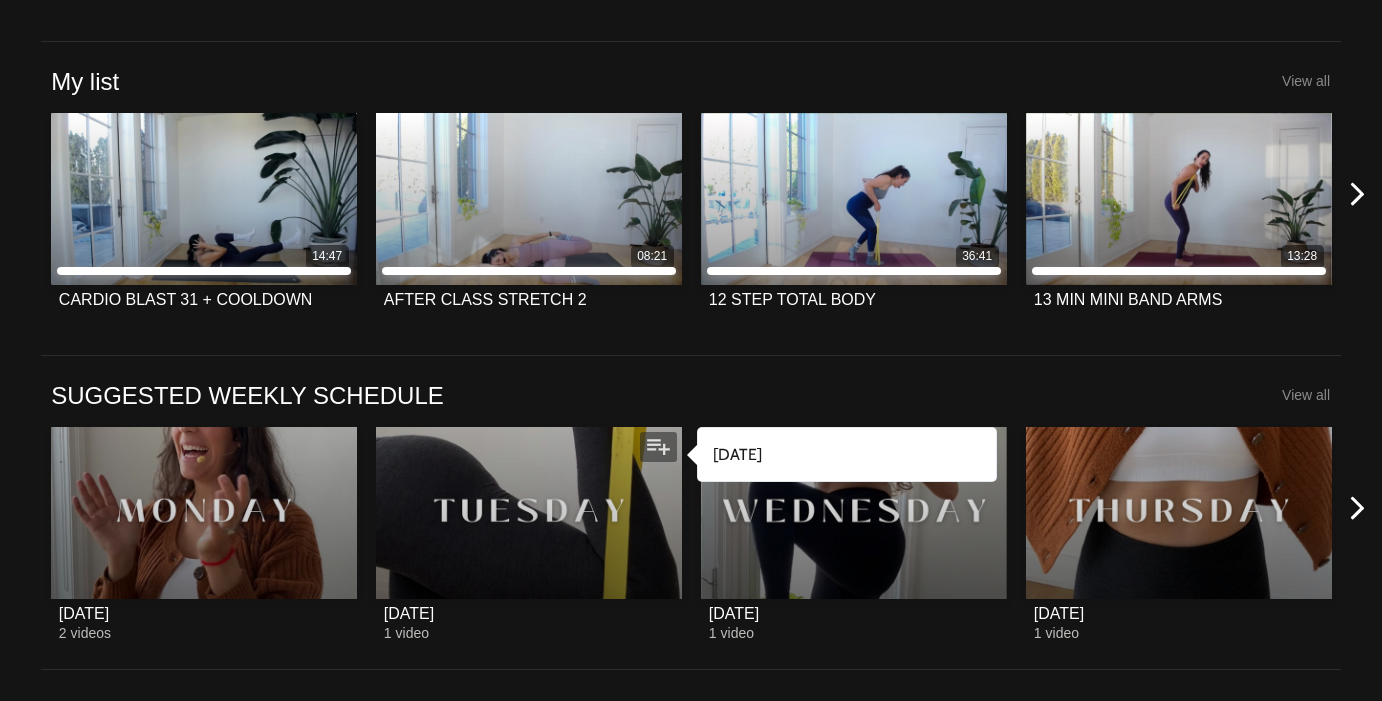 scroll, scrollTop: 872, scrollLeft: 0, axis: vertical 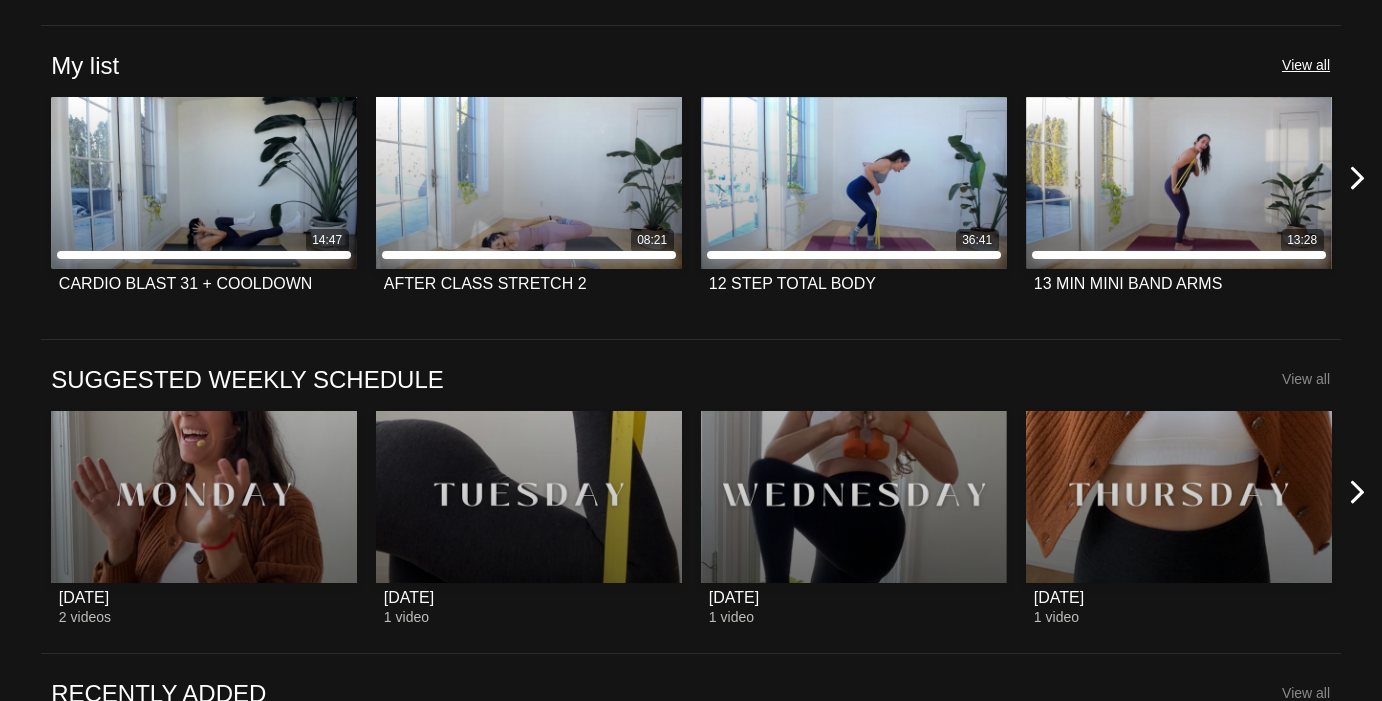 click on "View all" at bounding box center (1306, 65) 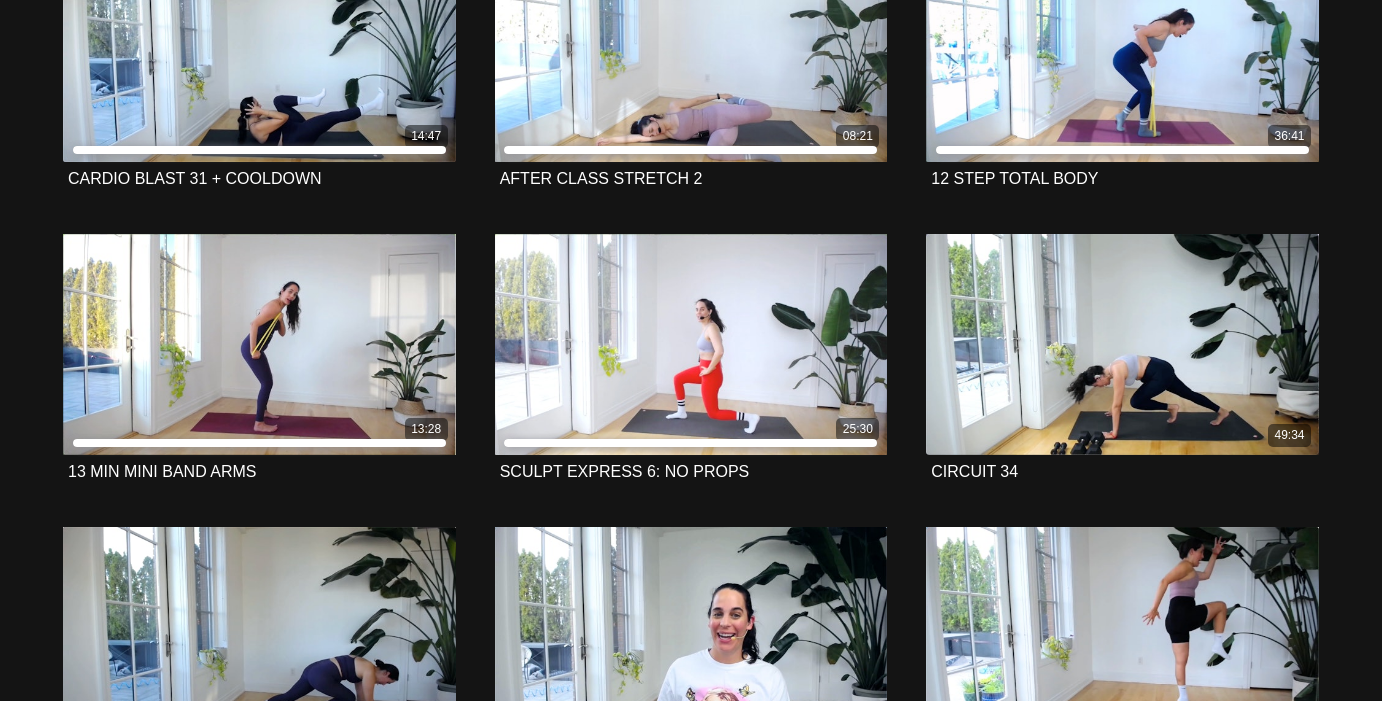 scroll, scrollTop: 0, scrollLeft: 0, axis: both 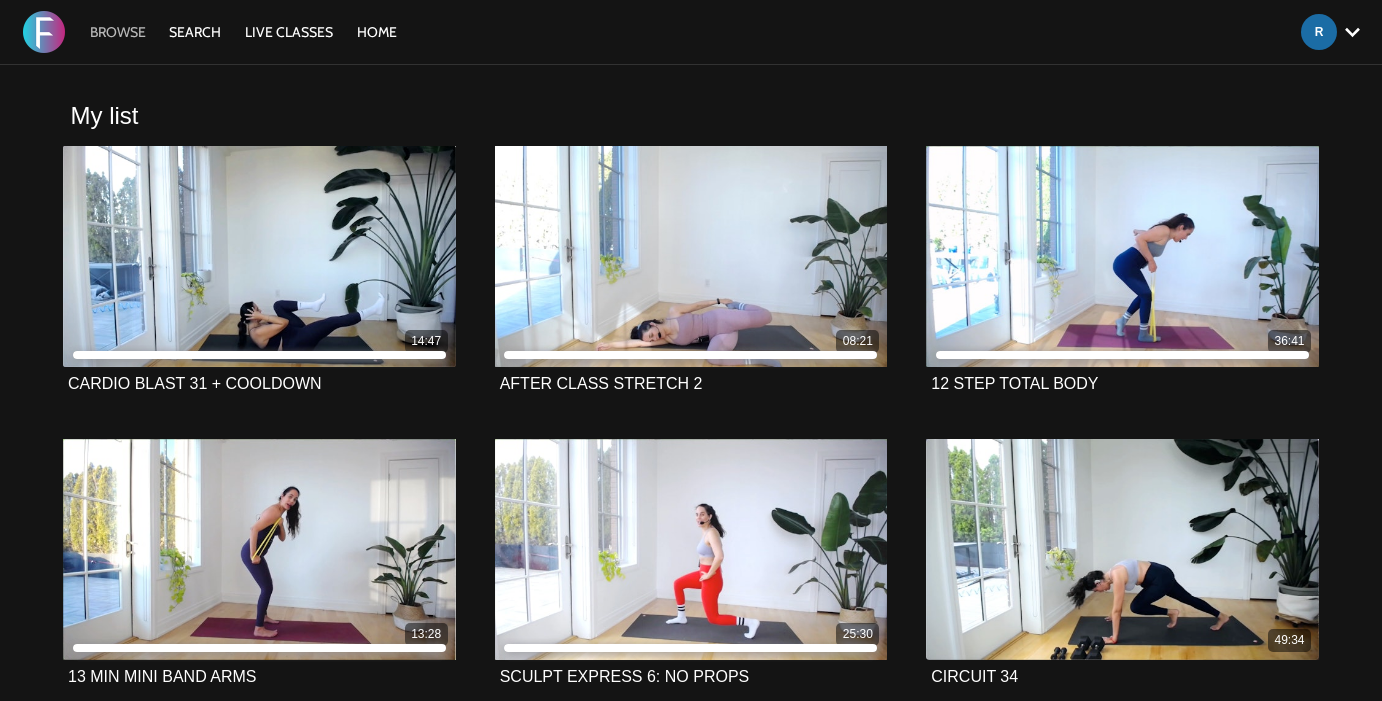 click on "Browse" at bounding box center [118, 32] 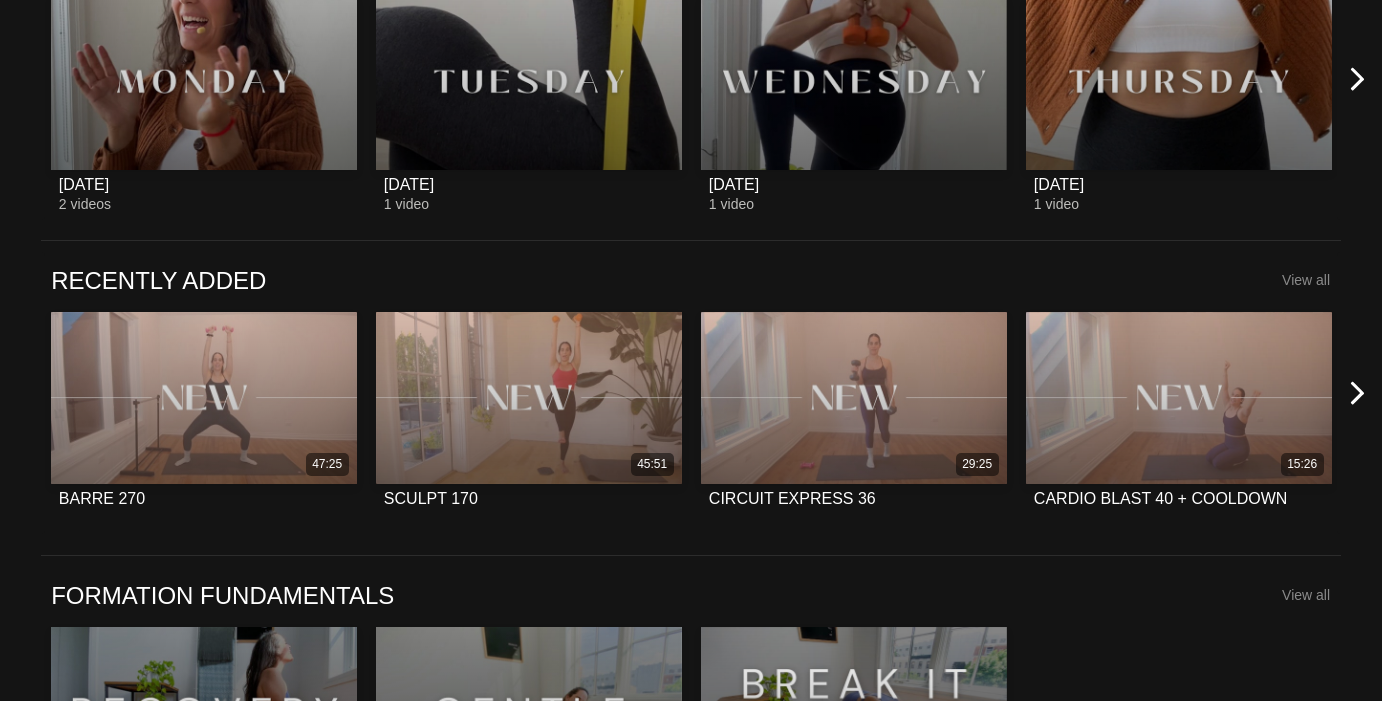 scroll, scrollTop: 1287, scrollLeft: 0, axis: vertical 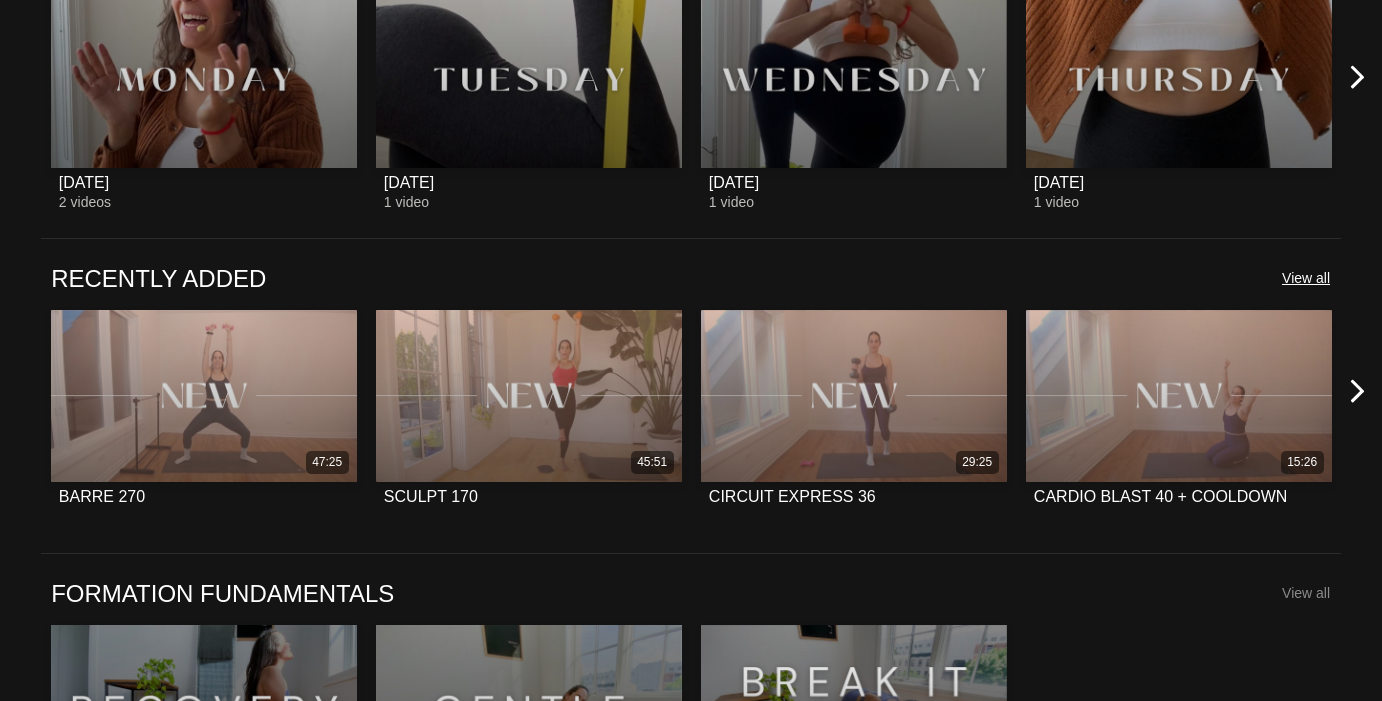 click on "View all" at bounding box center [1306, 278] 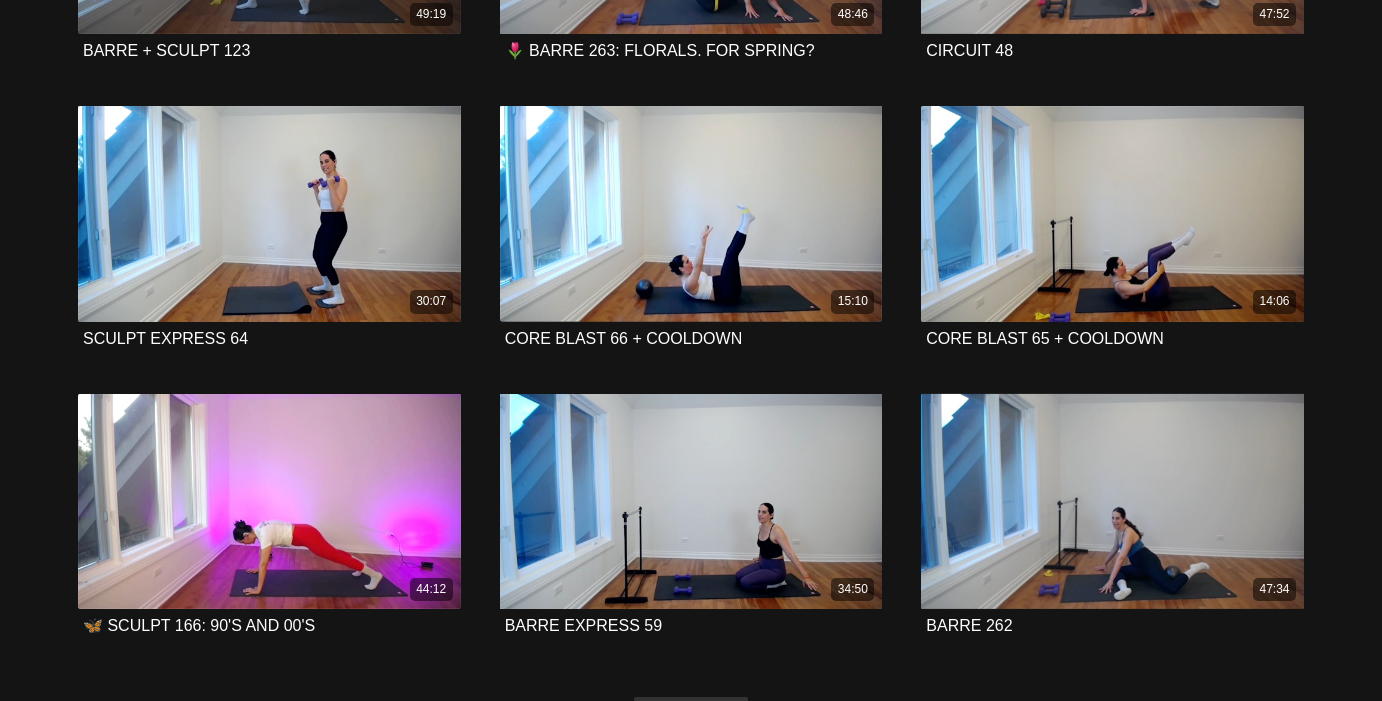 scroll, scrollTop: 4248, scrollLeft: 0, axis: vertical 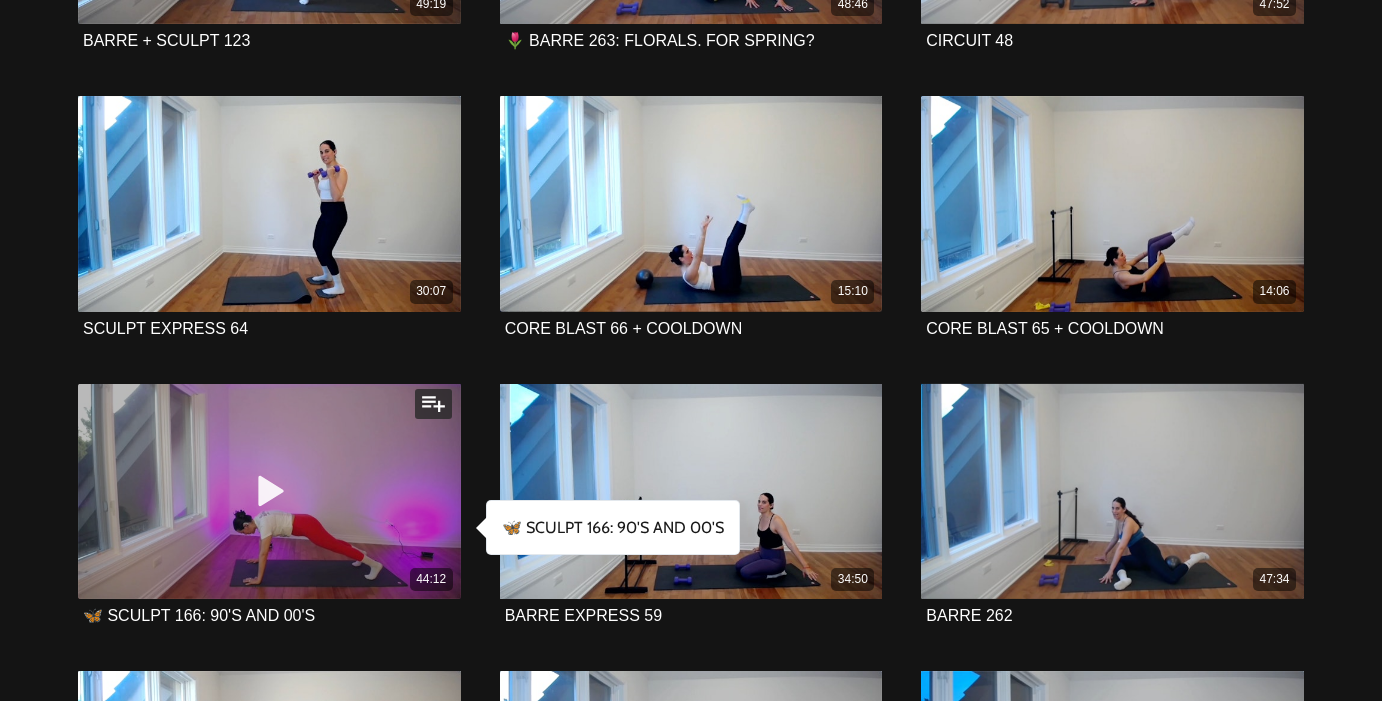 click at bounding box center [433, 404] 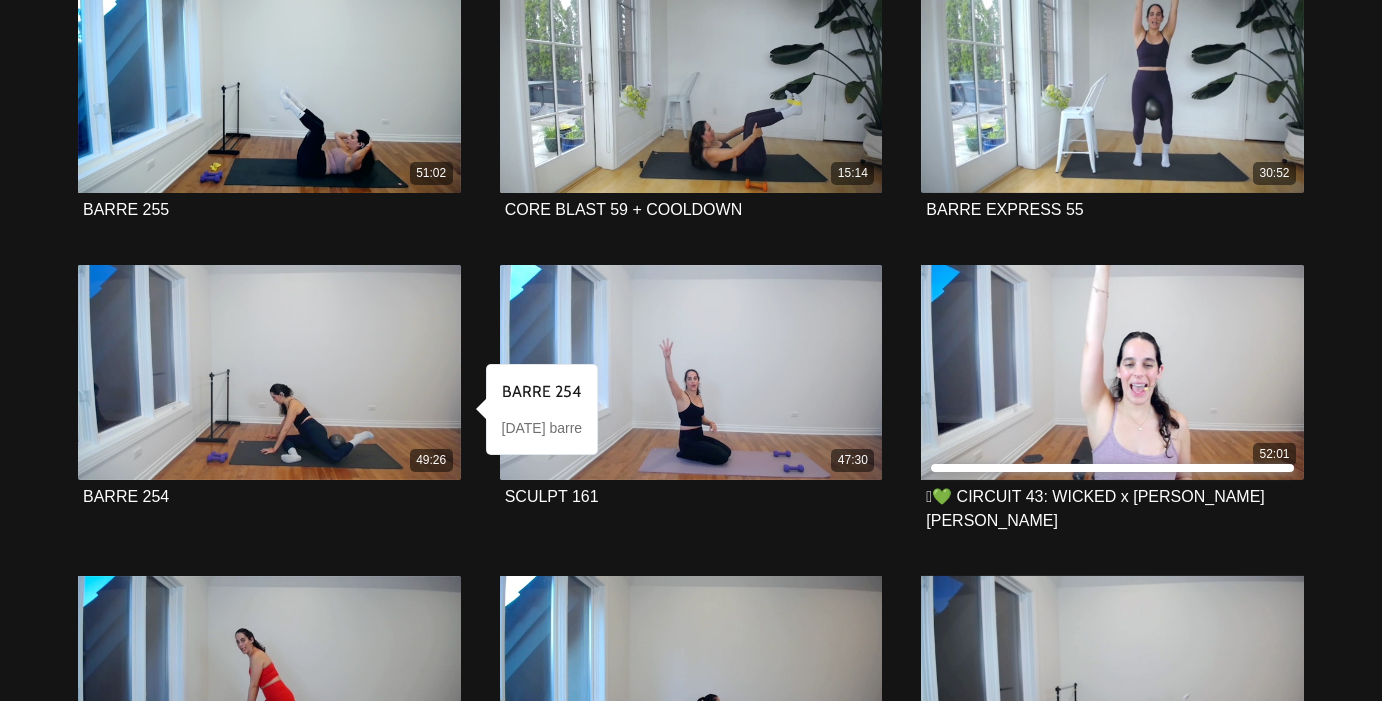 scroll, scrollTop: 8682, scrollLeft: 0, axis: vertical 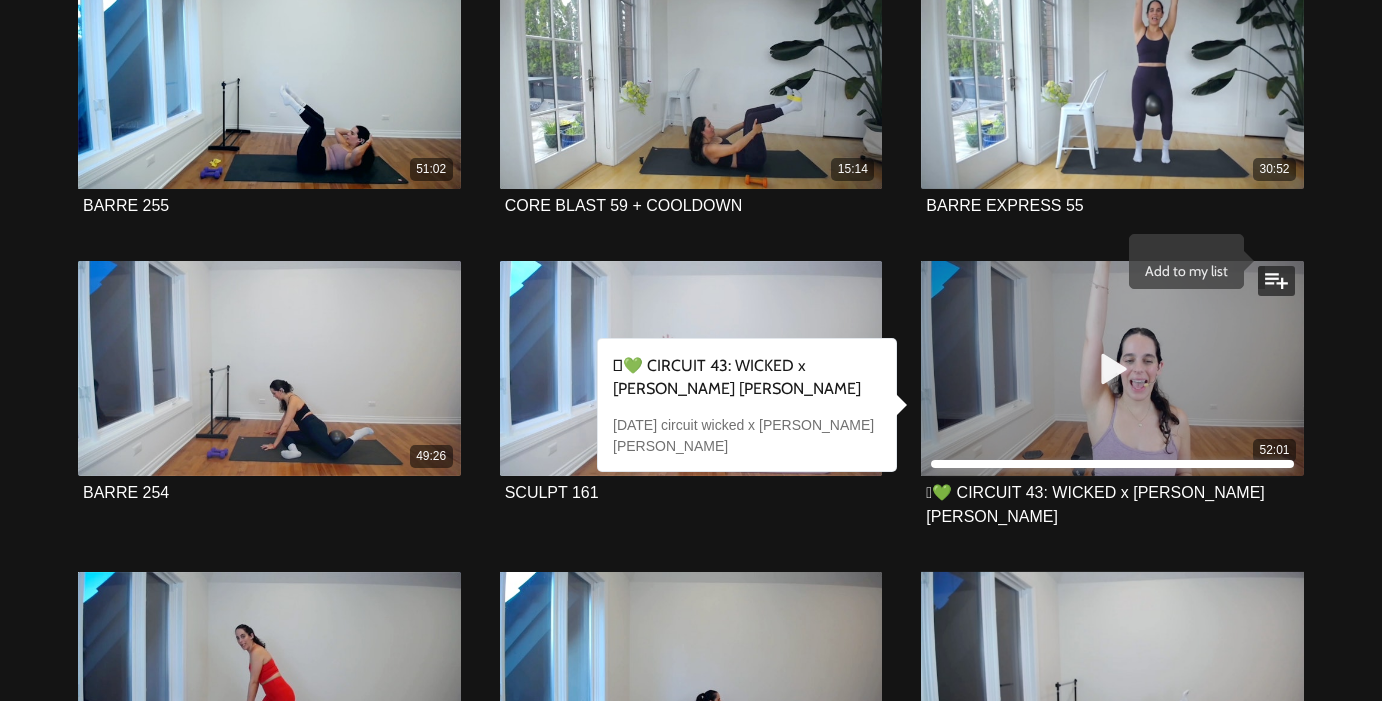 click at bounding box center (1276, 281) 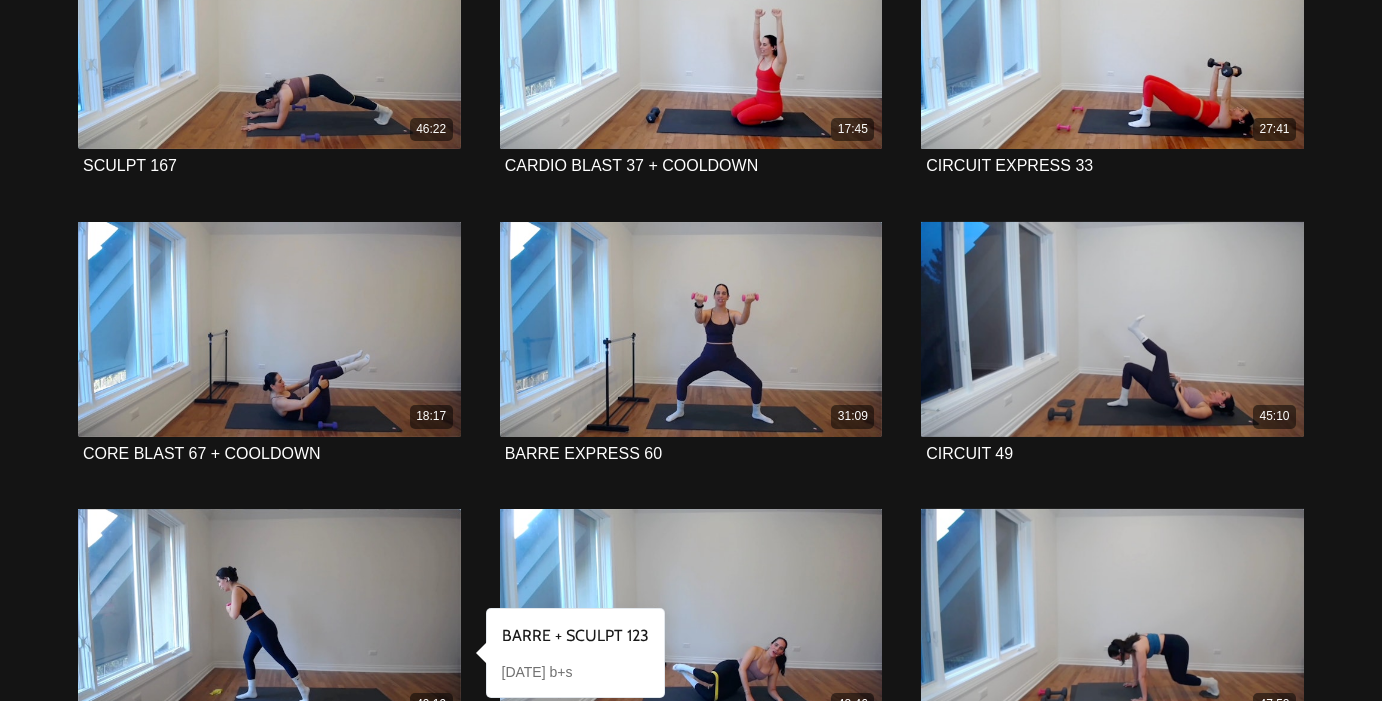 scroll, scrollTop: 0, scrollLeft: 0, axis: both 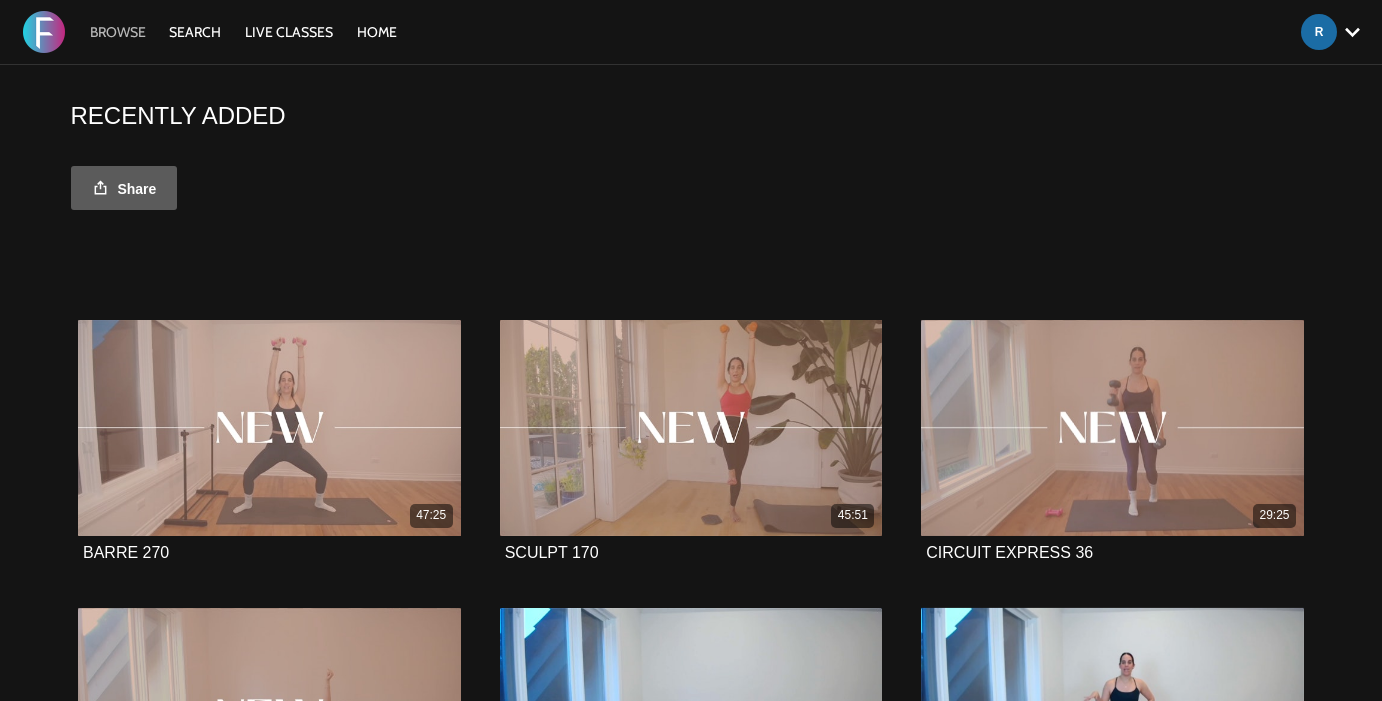 click on "Browse" at bounding box center (118, 32) 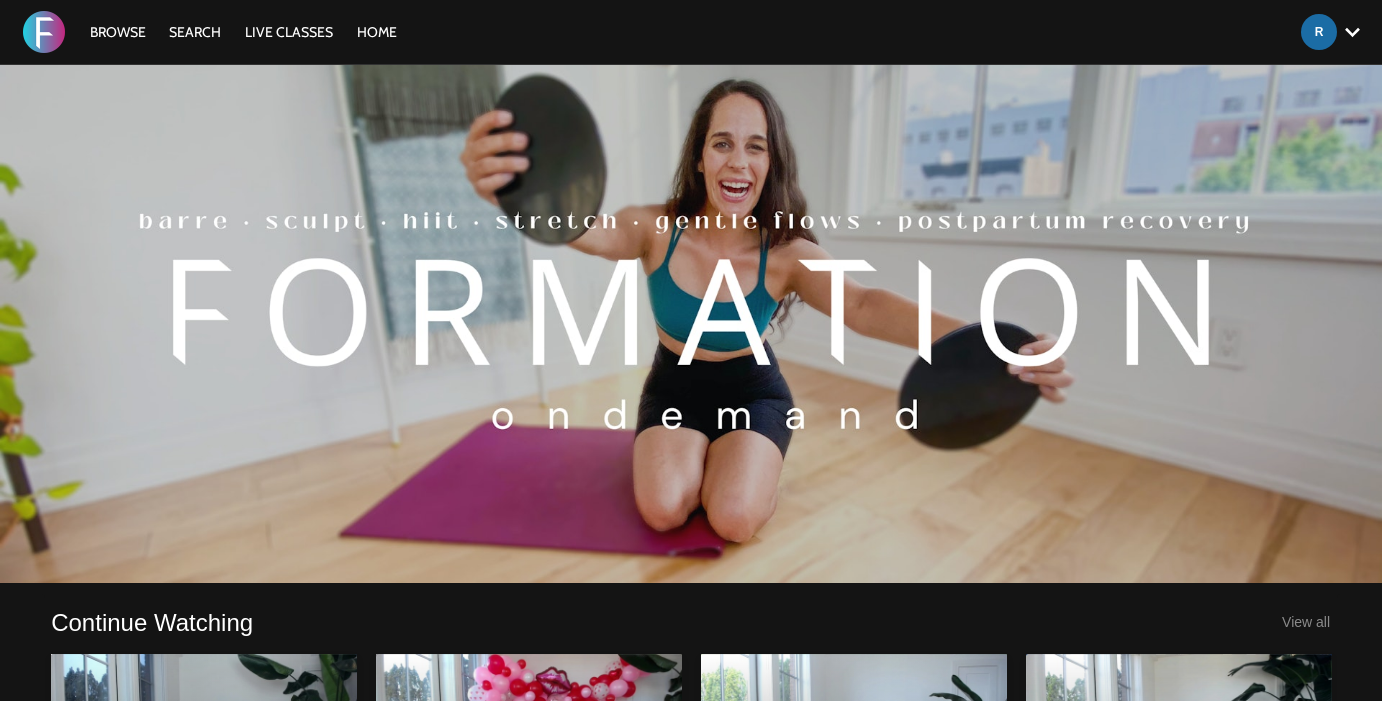 scroll, scrollTop: 601, scrollLeft: 0, axis: vertical 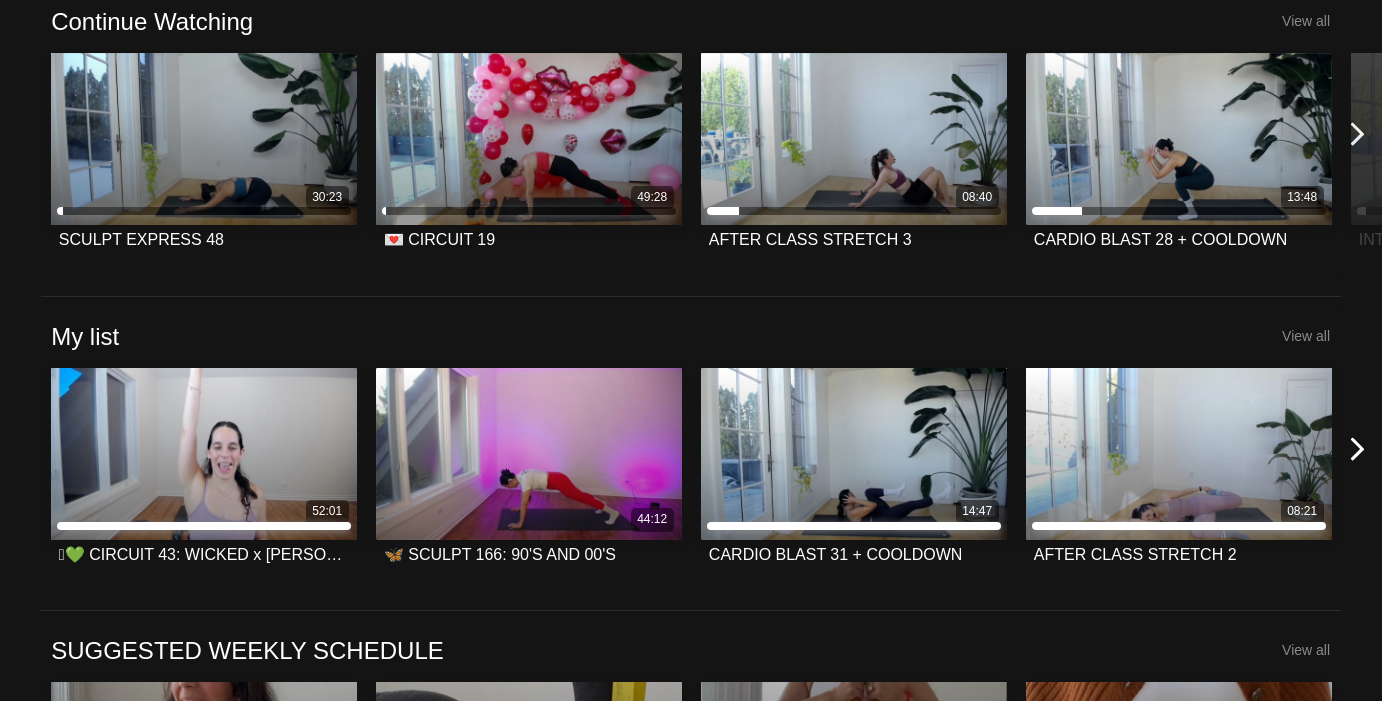 click at bounding box center (1357, 134) 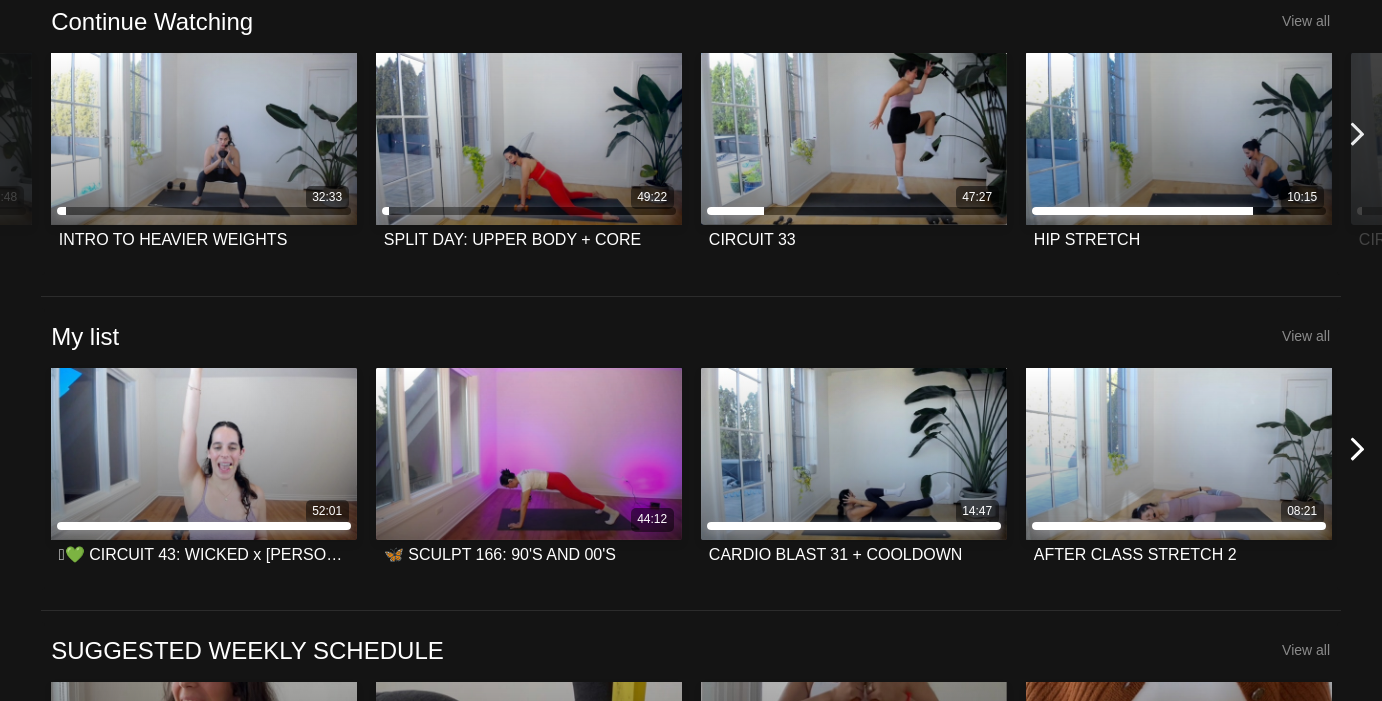 click at bounding box center (1357, 134) 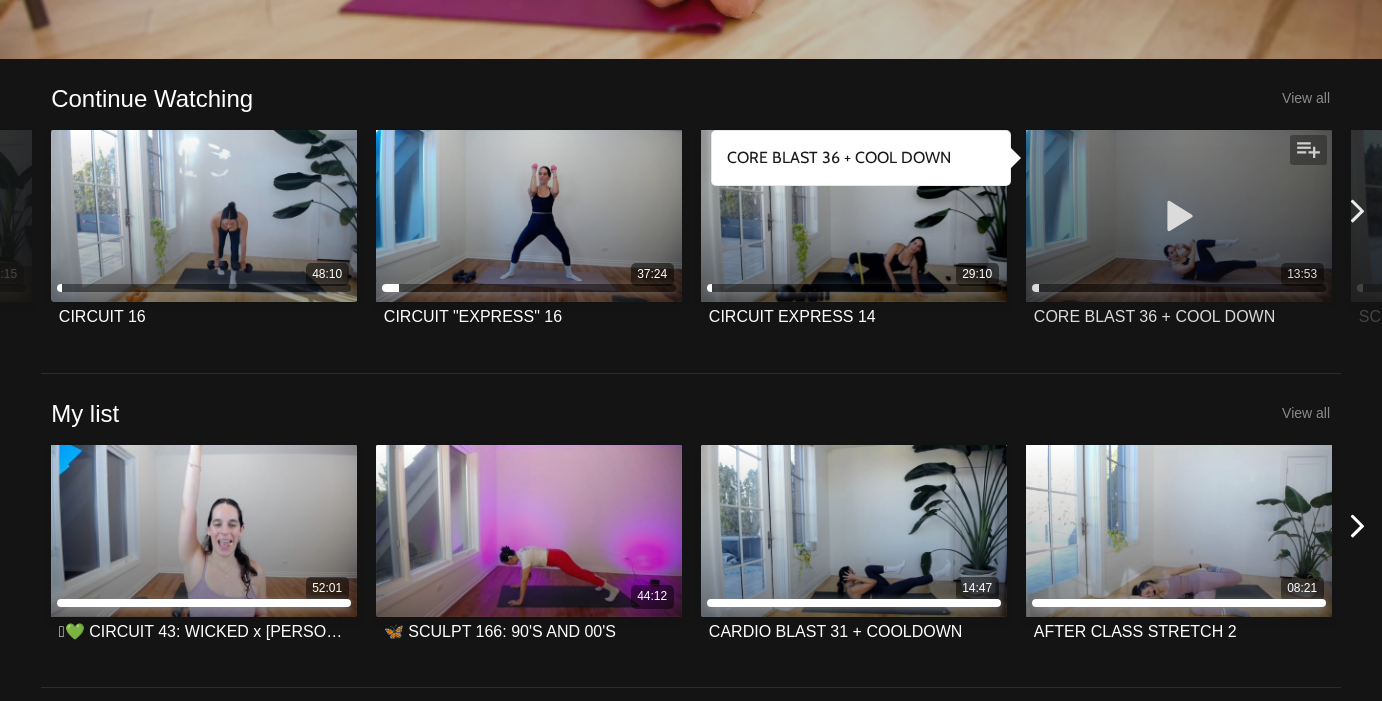 scroll, scrollTop: 517, scrollLeft: 0, axis: vertical 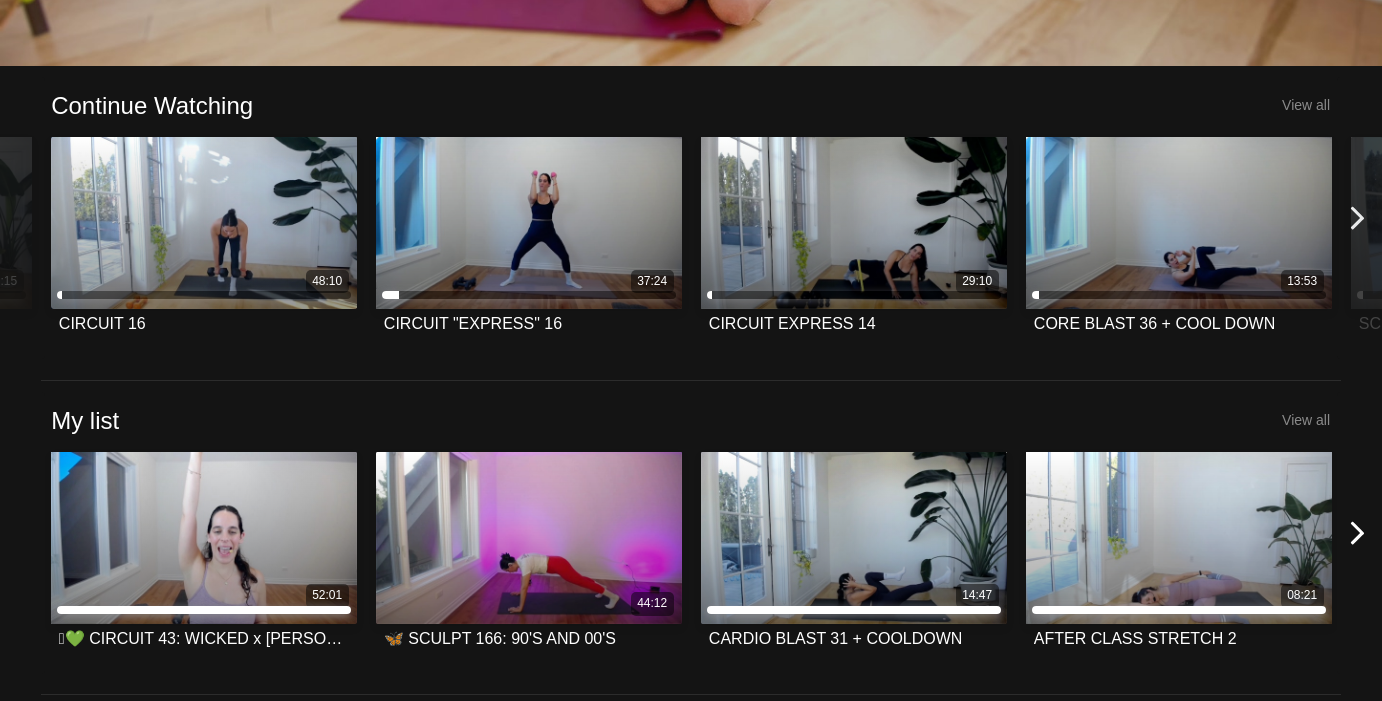 click at bounding box center [1357, 218] 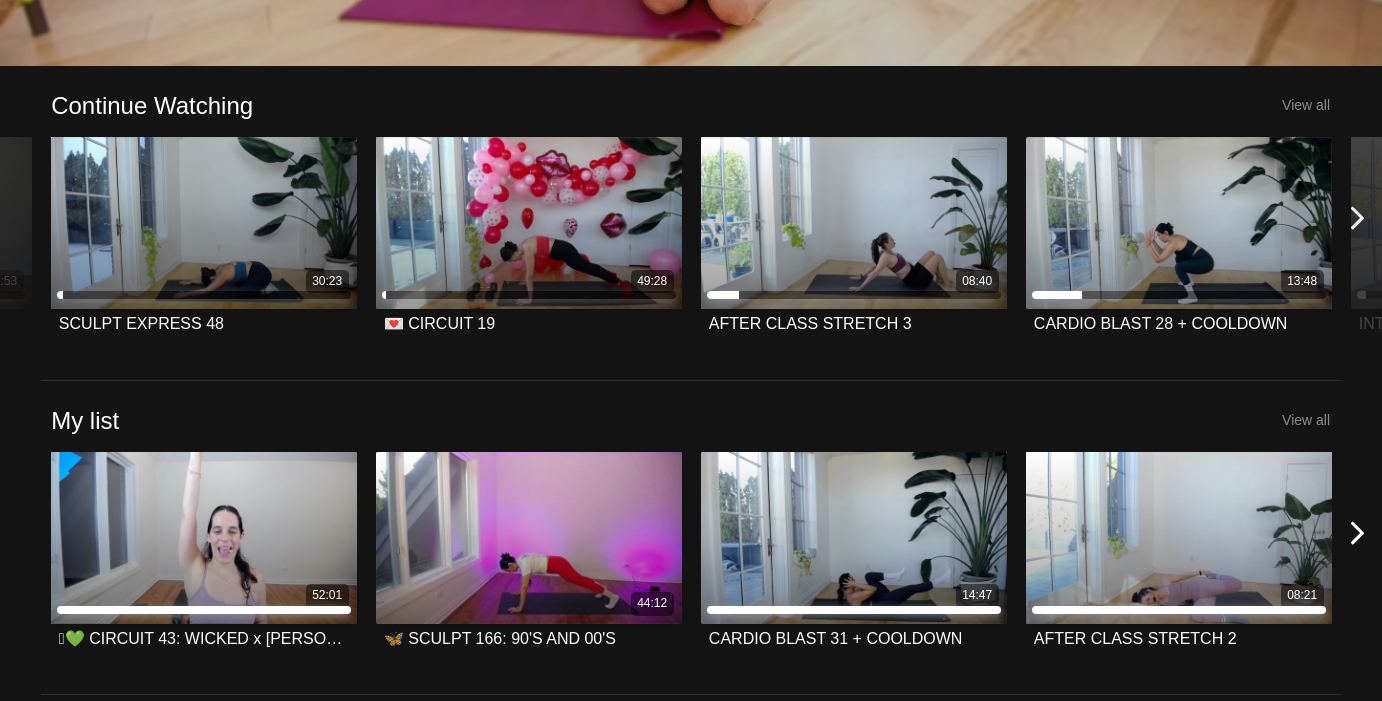 click at bounding box center [1357, 218] 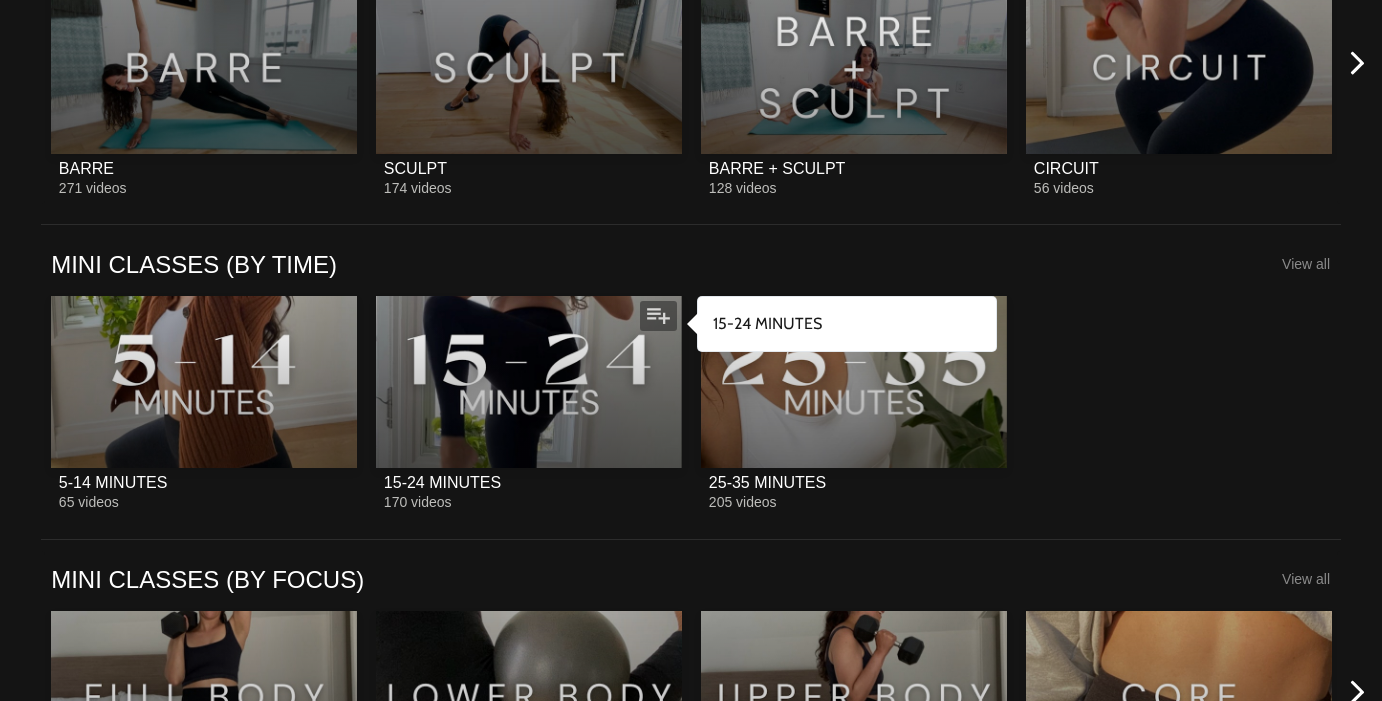 scroll, scrollTop: 2532, scrollLeft: 0, axis: vertical 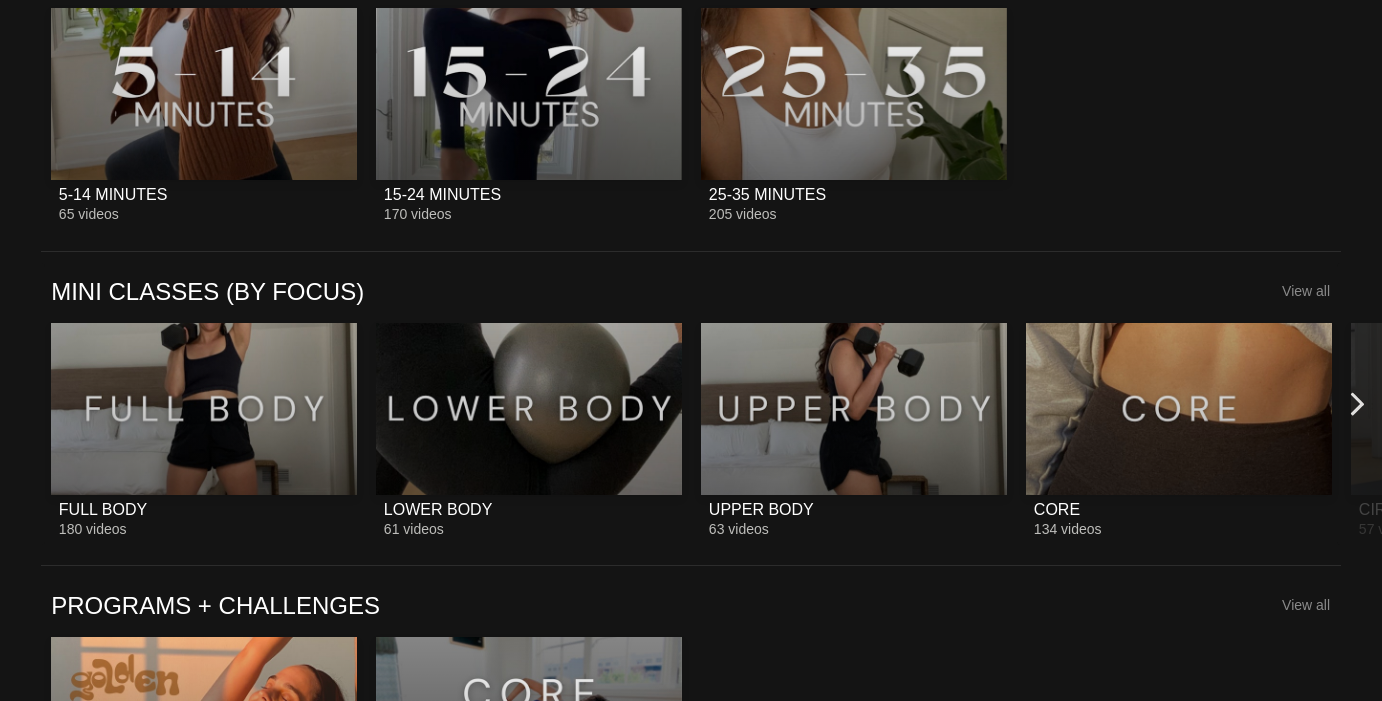 click at bounding box center (1357, 403) 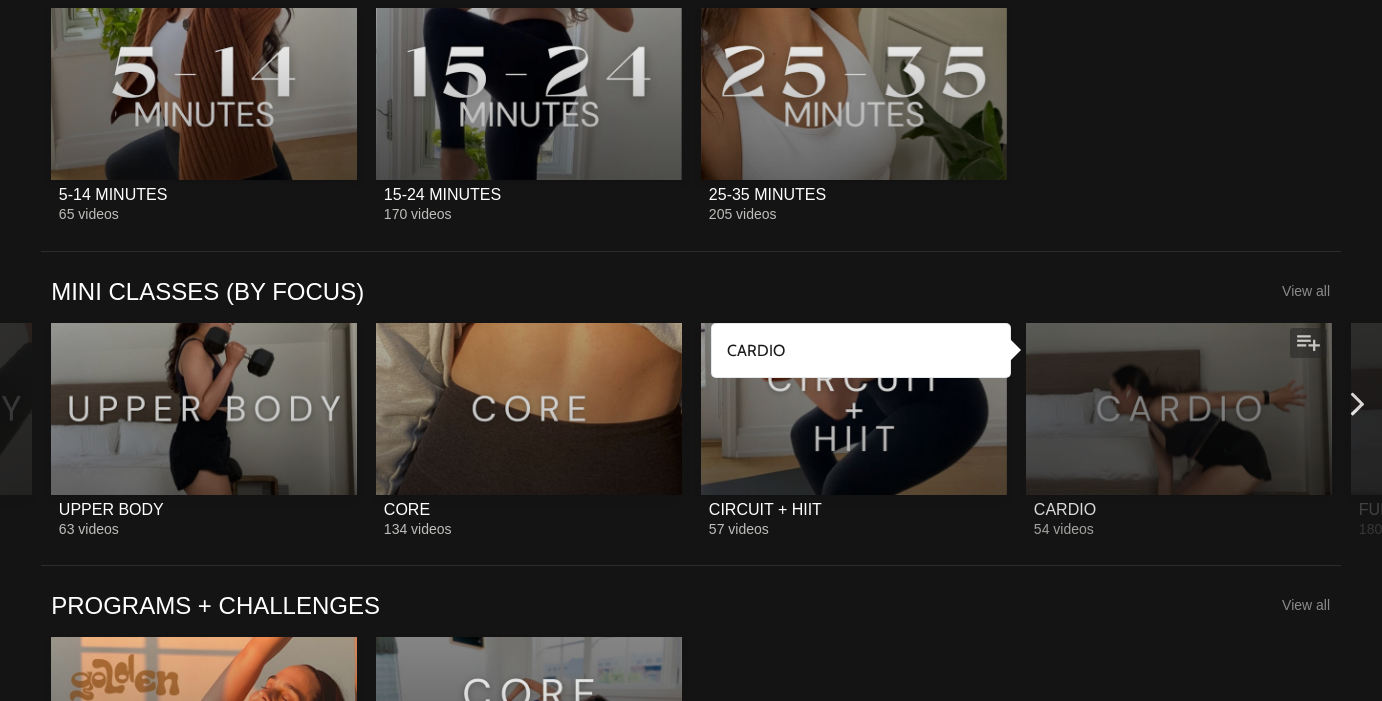 click at bounding box center [1179, 409] 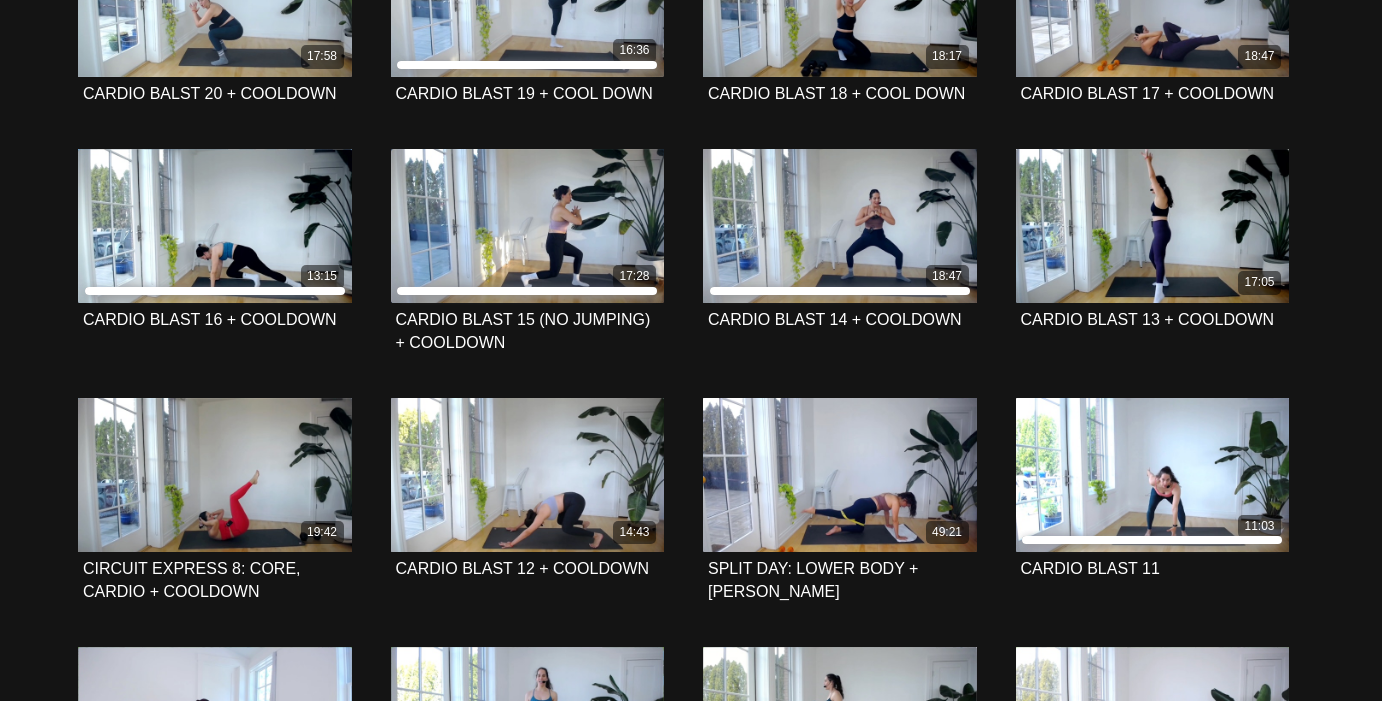 scroll, scrollTop: 0, scrollLeft: 0, axis: both 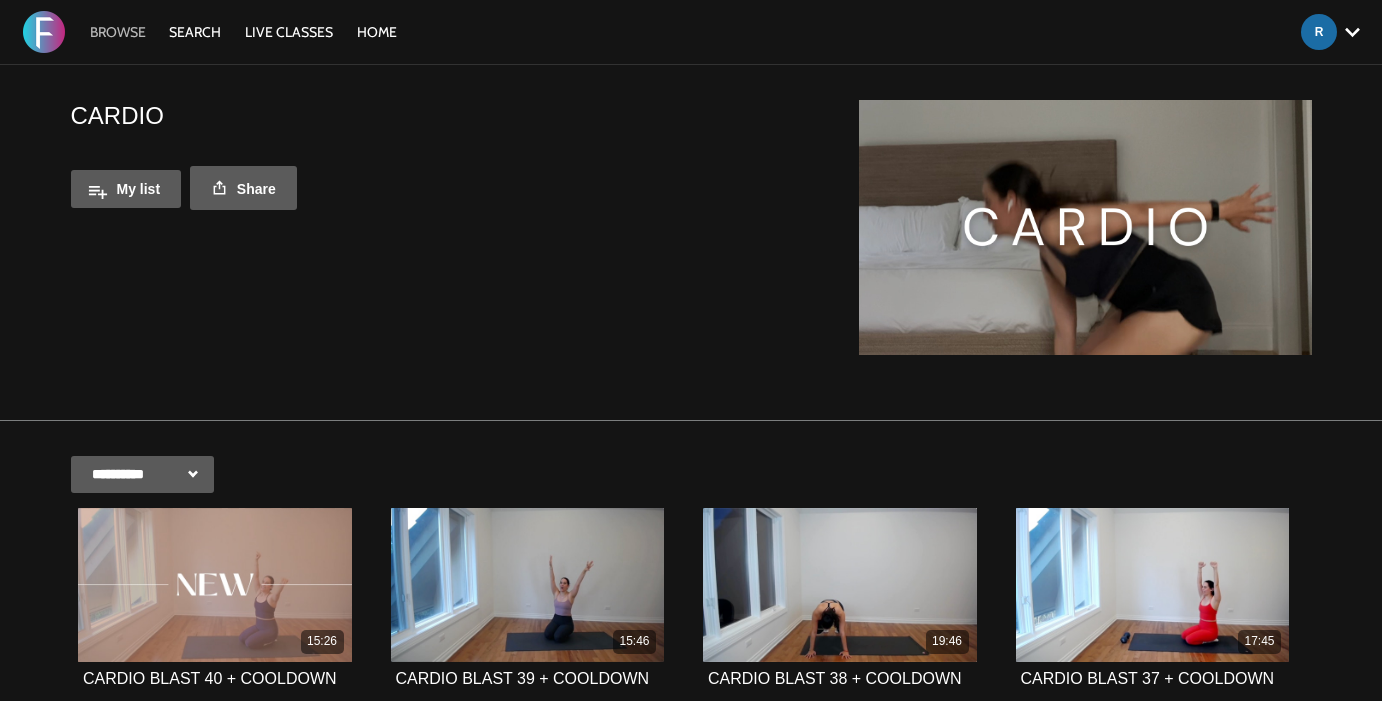 click on "Browse" at bounding box center [118, 32] 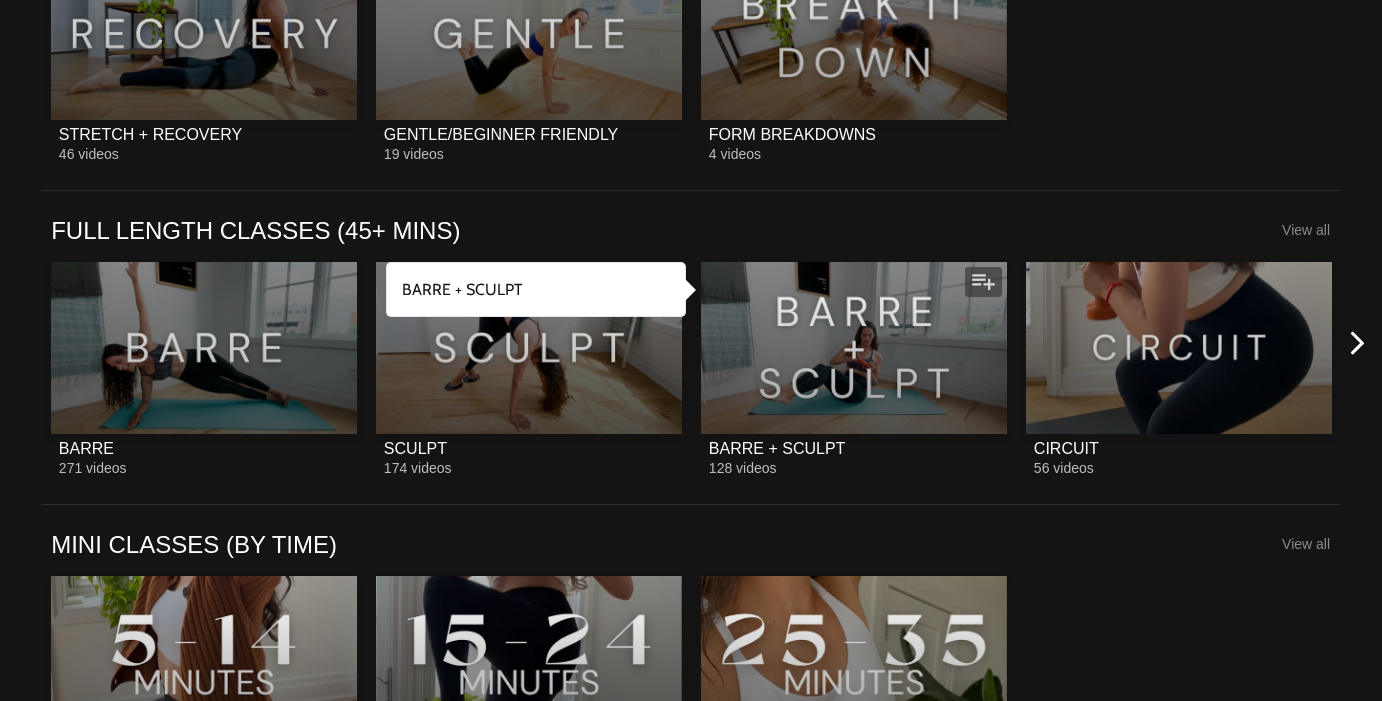 scroll, scrollTop: 1967, scrollLeft: 0, axis: vertical 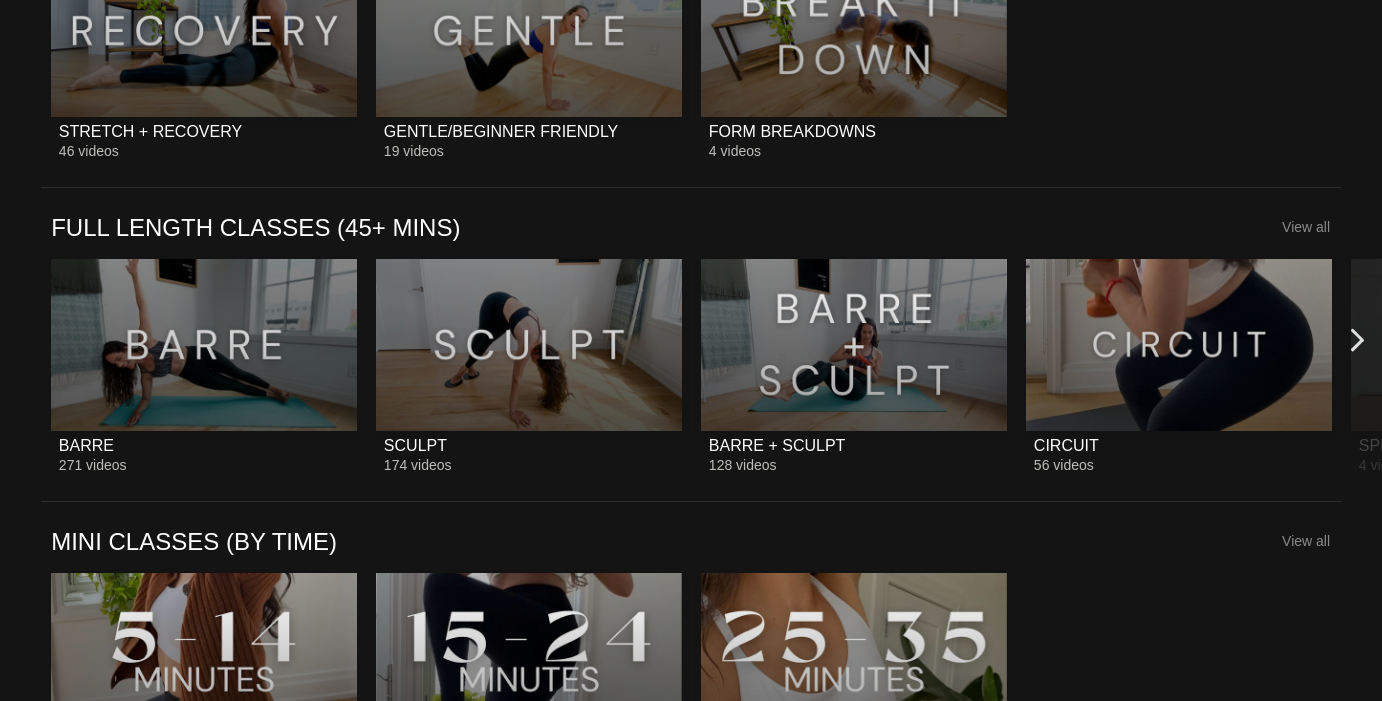 click at bounding box center (1357, 340) 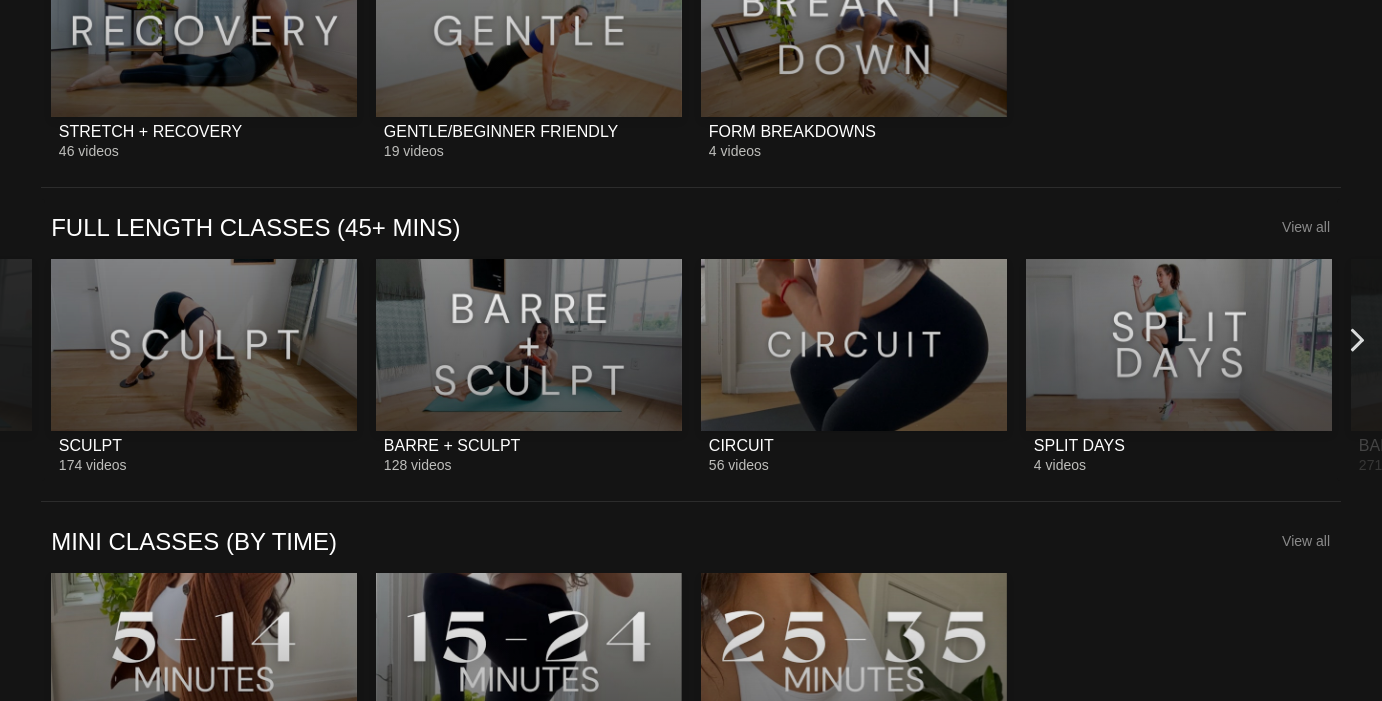 click at bounding box center [1357, 340] 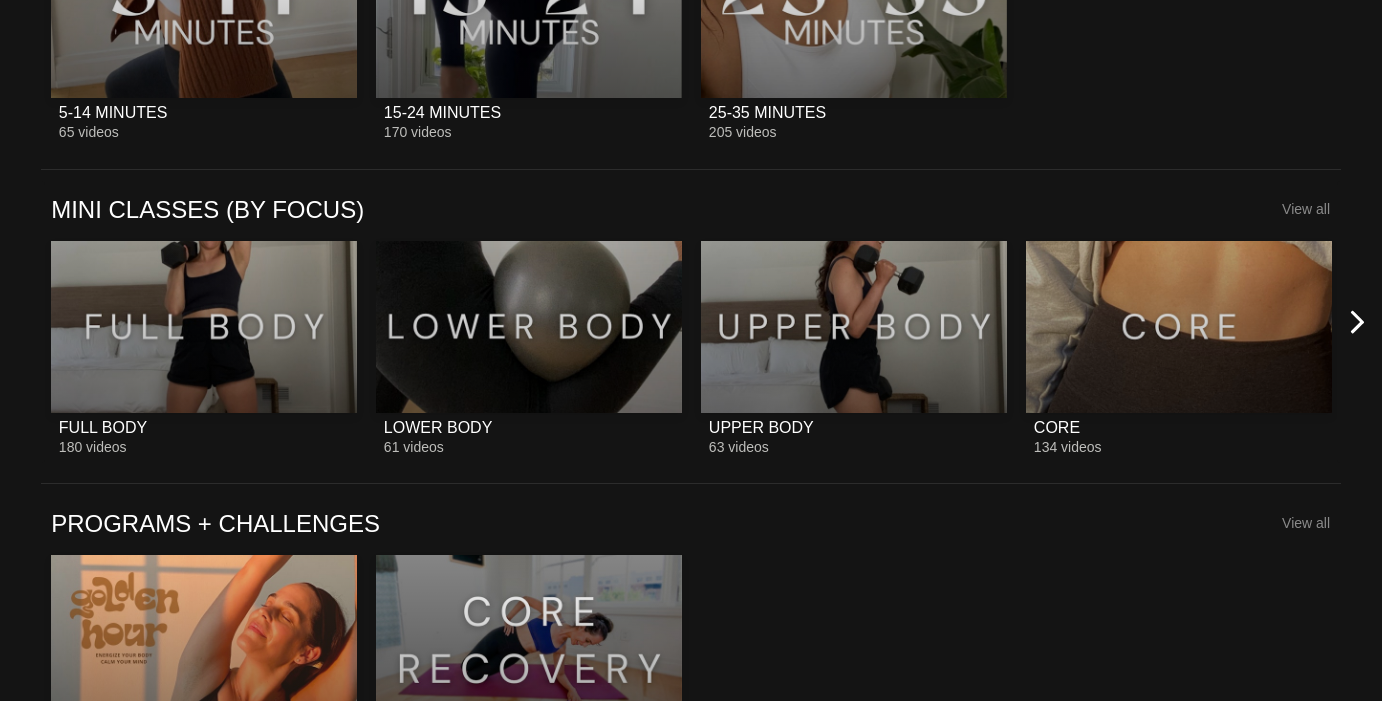 scroll, scrollTop: 2628, scrollLeft: 0, axis: vertical 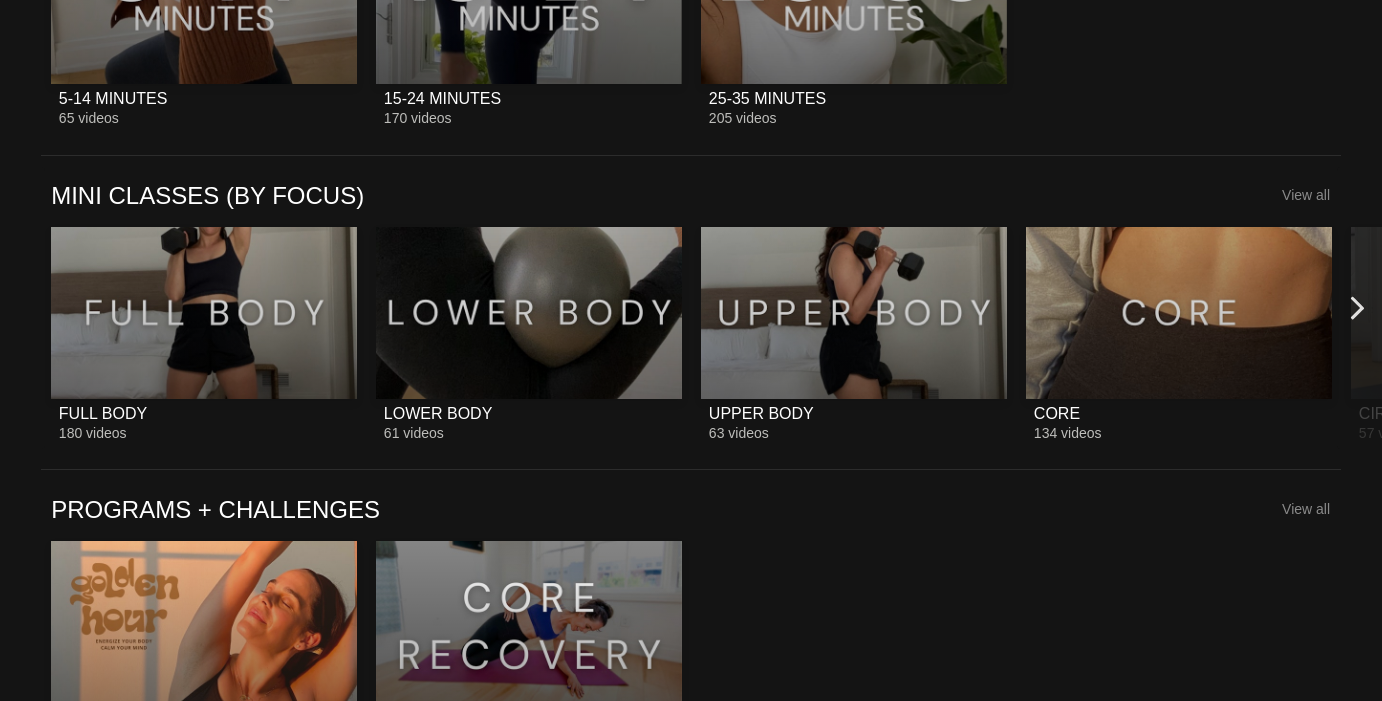 click at bounding box center (1357, 307) 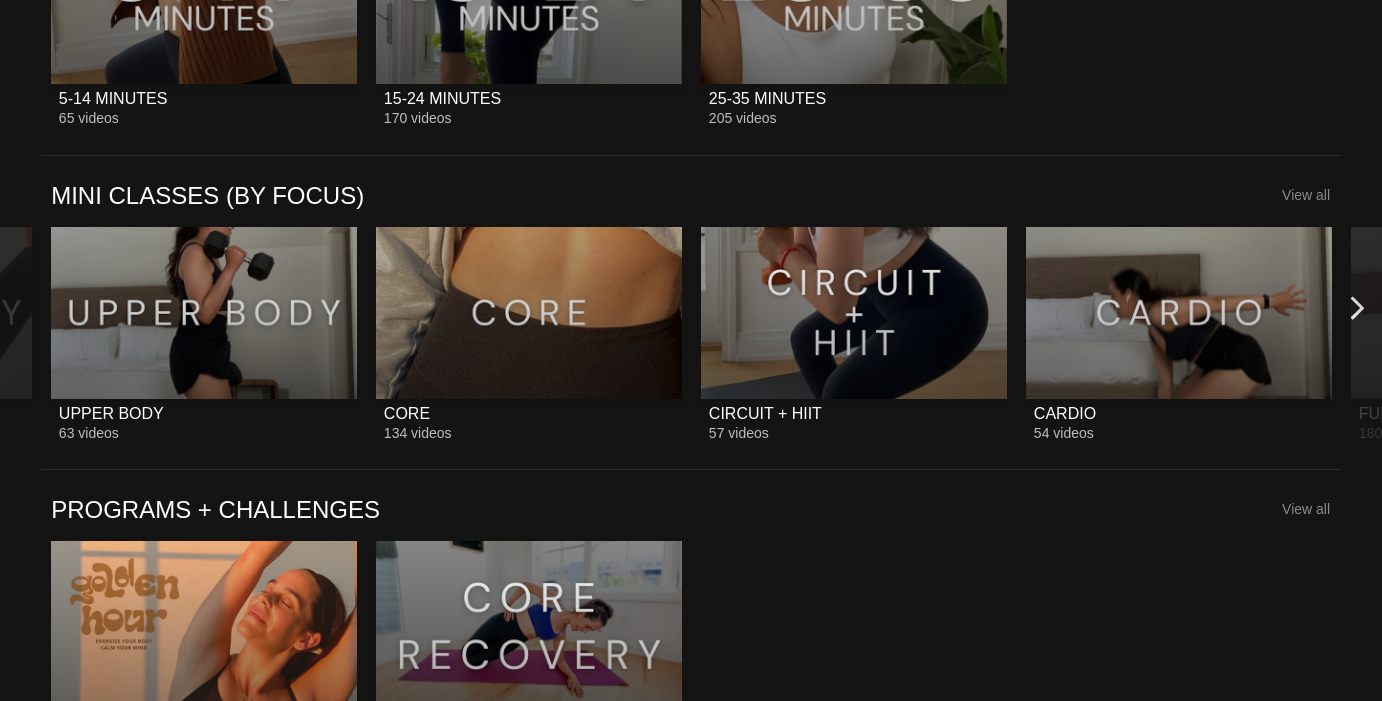 click at bounding box center (1357, 307) 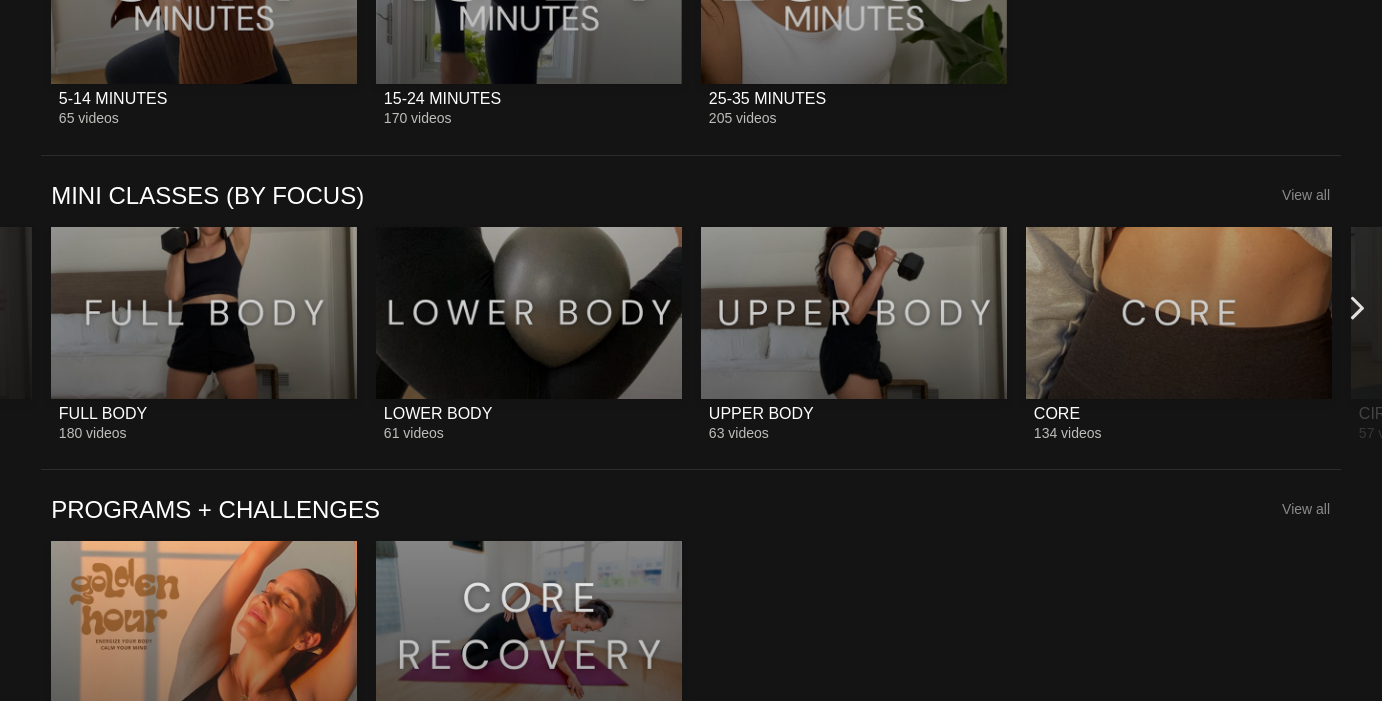 click at bounding box center [1357, 307] 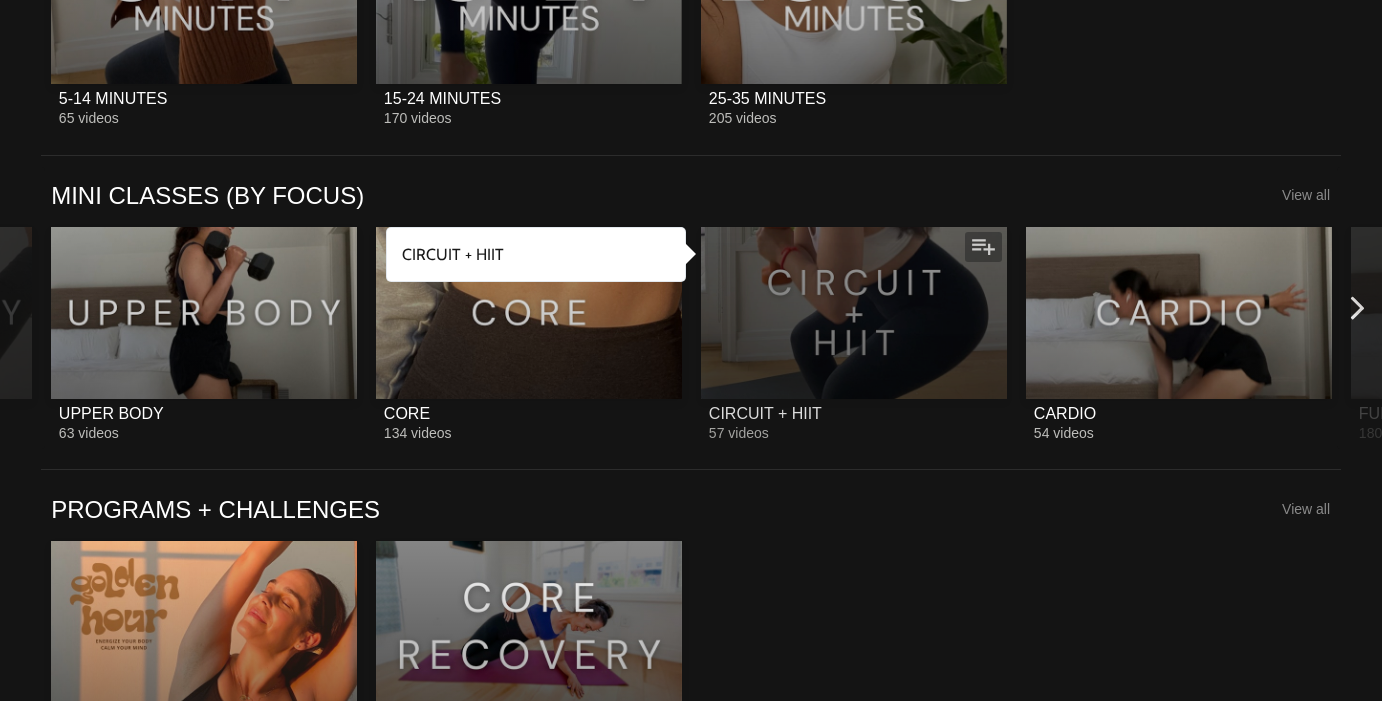 click at bounding box center (854, 313) 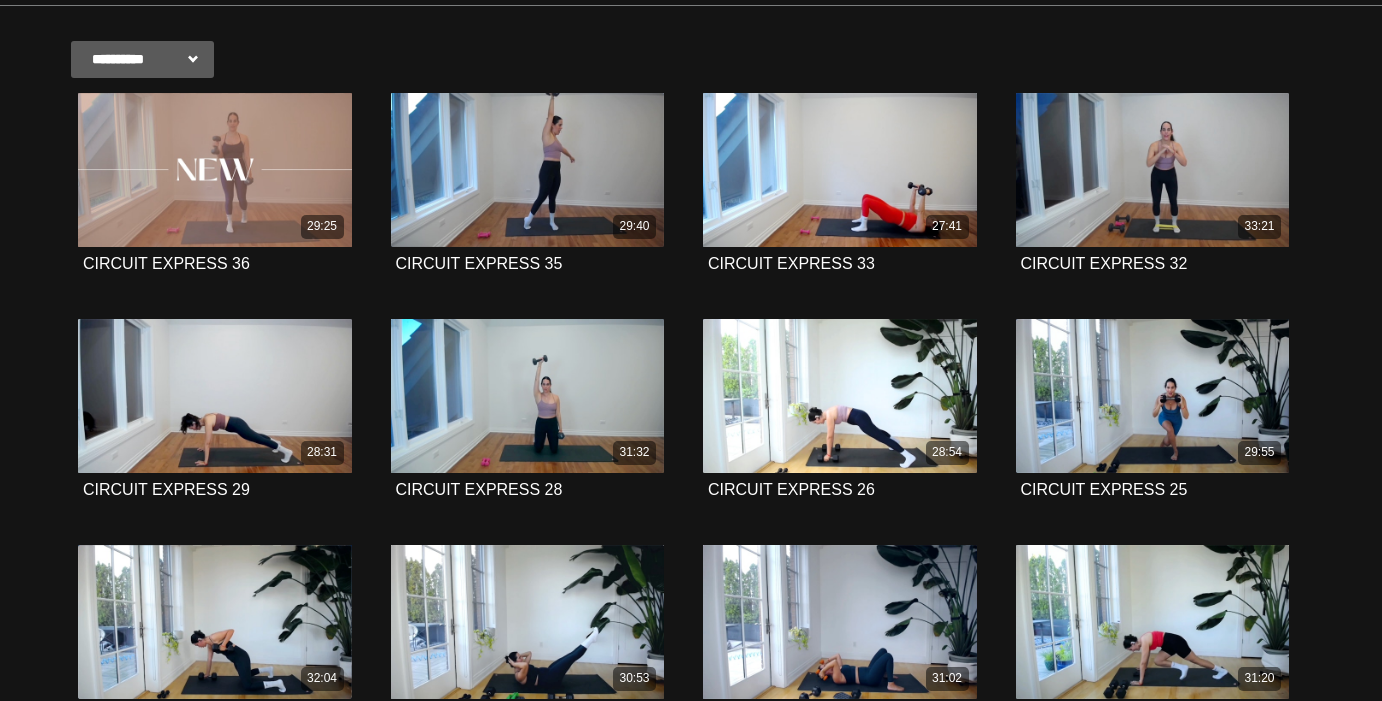 scroll, scrollTop: 428, scrollLeft: 0, axis: vertical 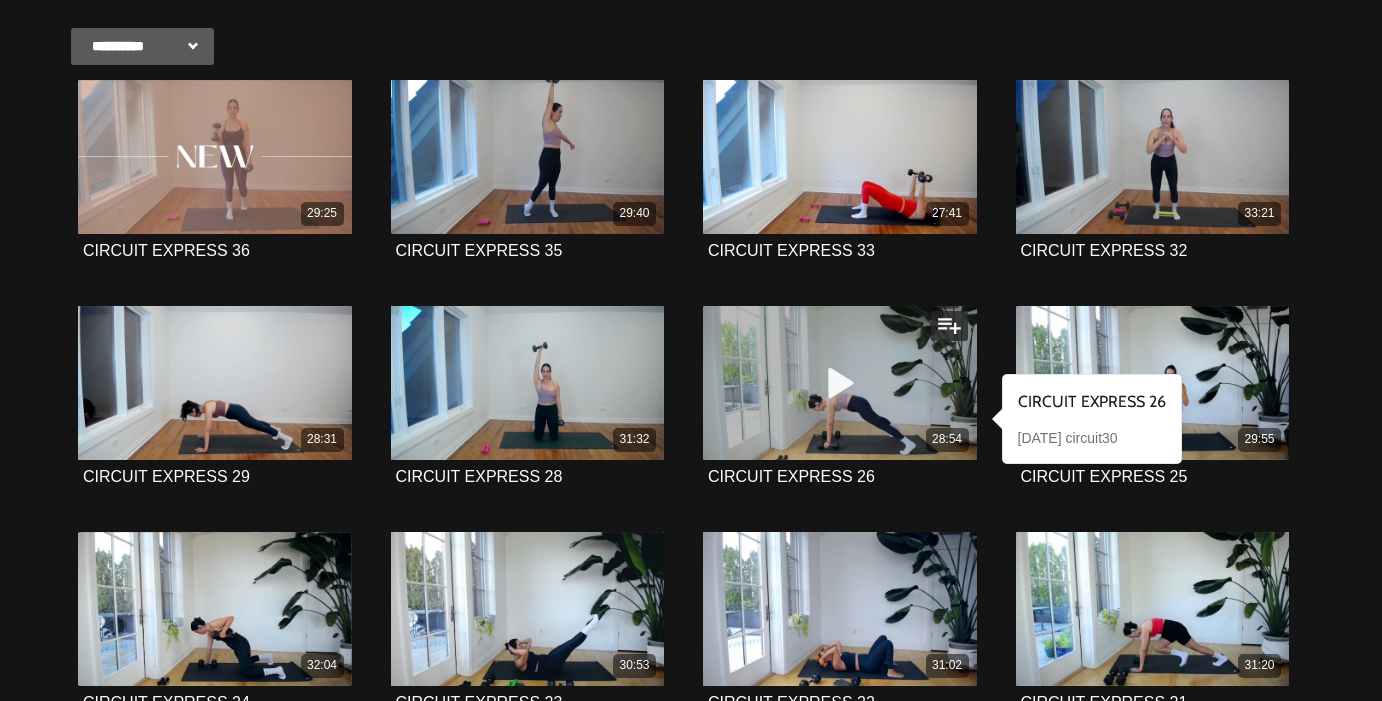 click on "28:54" at bounding box center [840, 439] 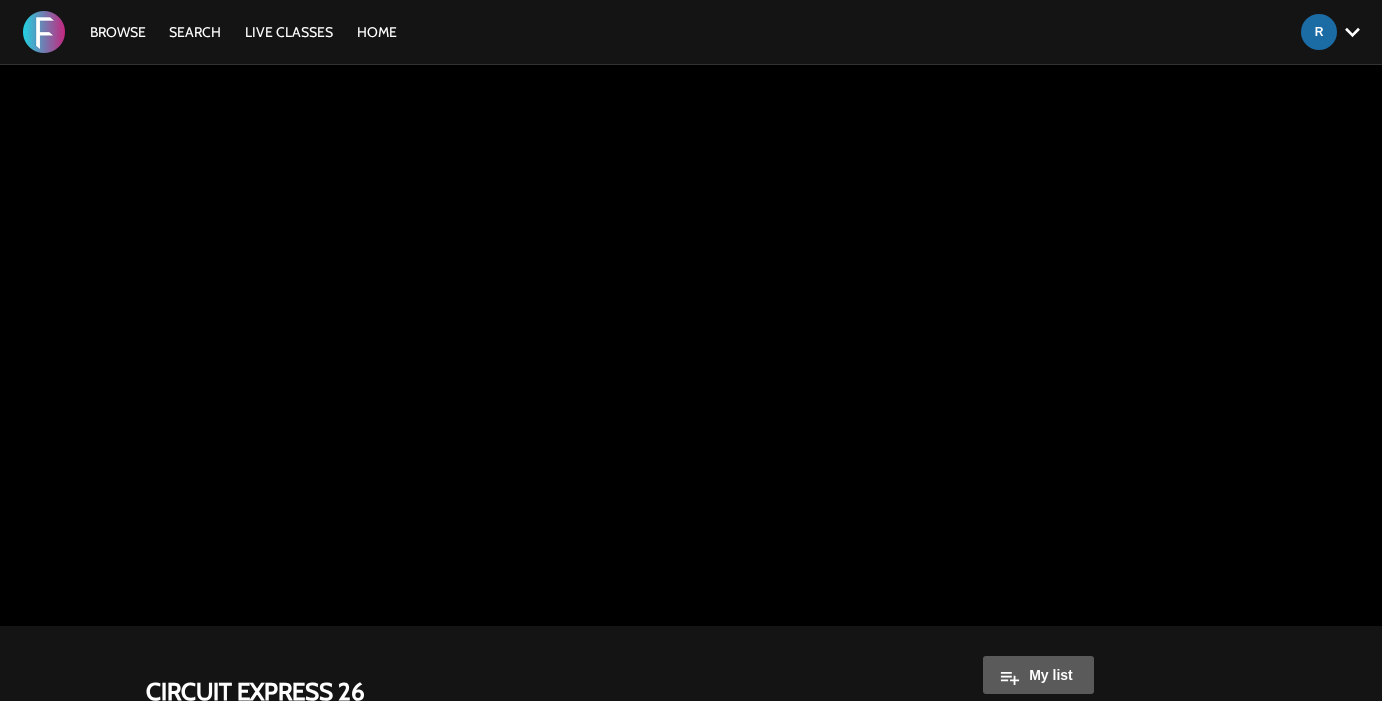 scroll, scrollTop: 0, scrollLeft: 0, axis: both 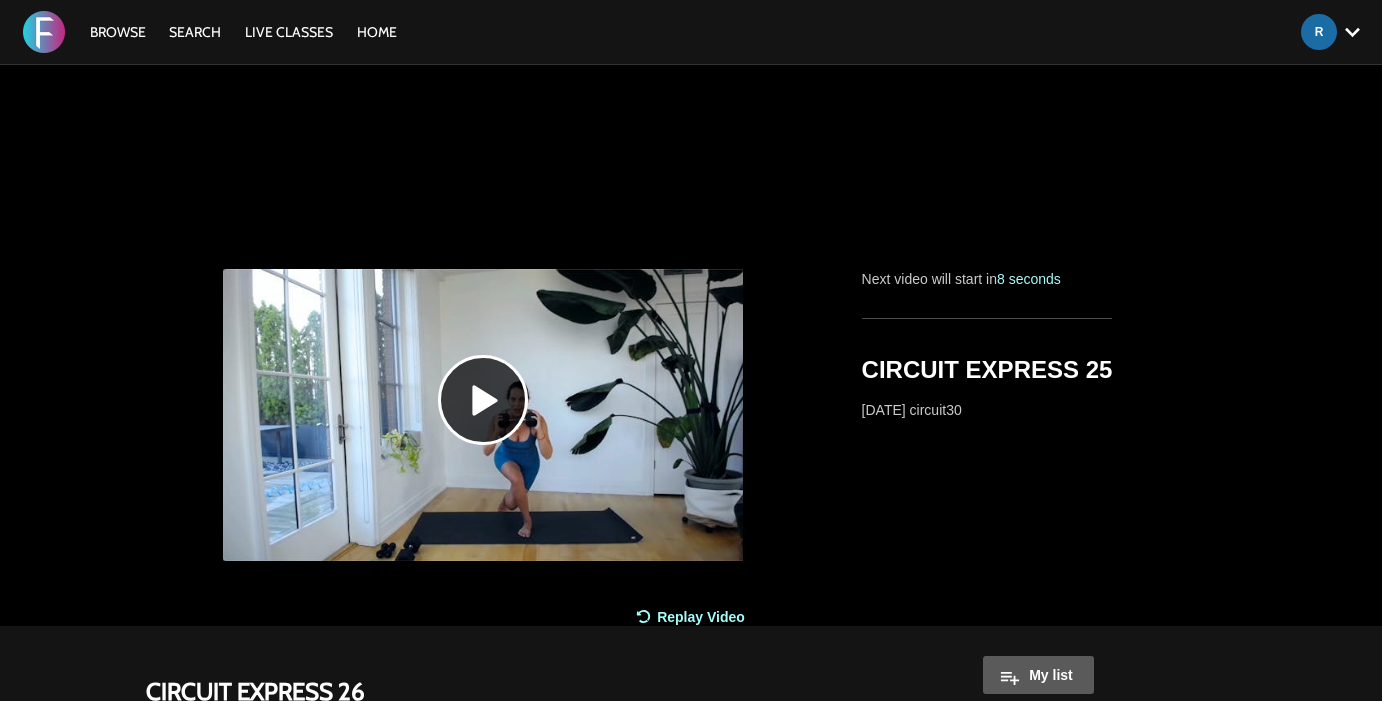 click on "Browse
Search
LIVE CLASSES
HOME
Account settings
Manage Subscription
Help
Log Out" at bounding box center (475, 32) 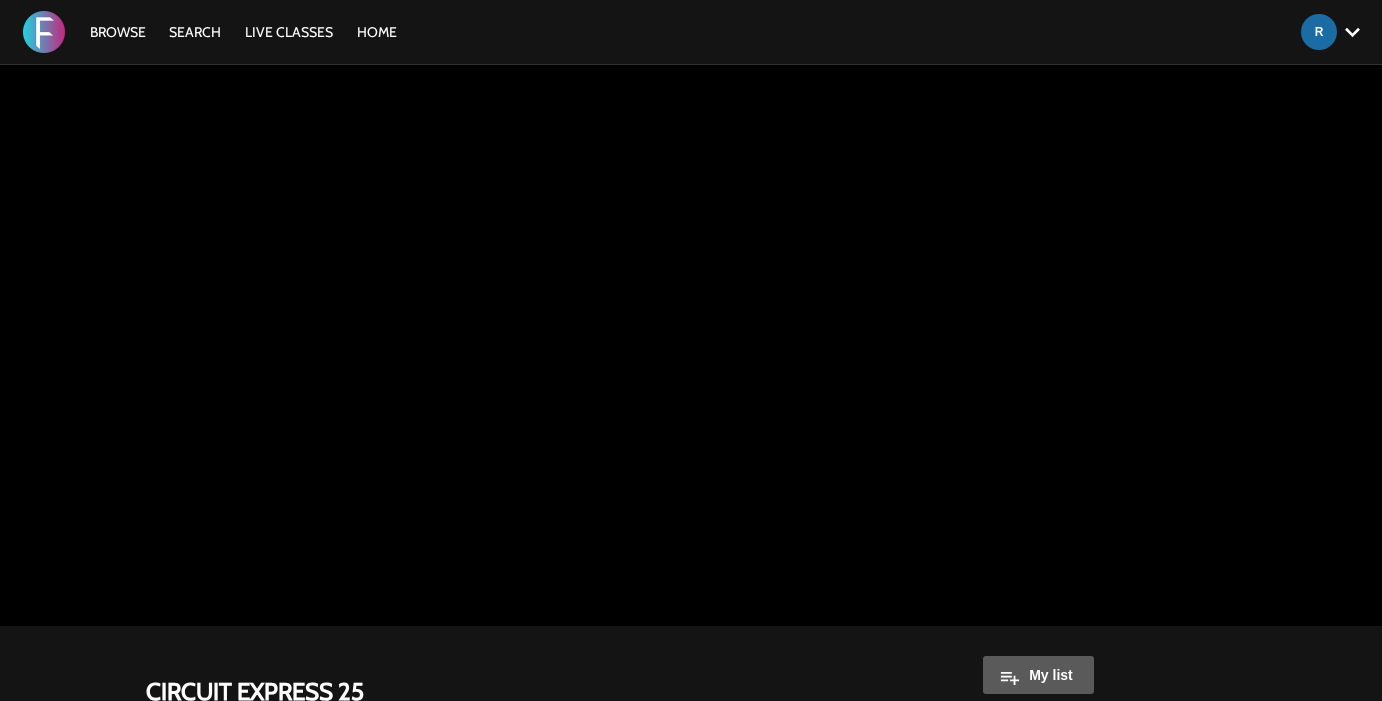 scroll, scrollTop: 0, scrollLeft: 0, axis: both 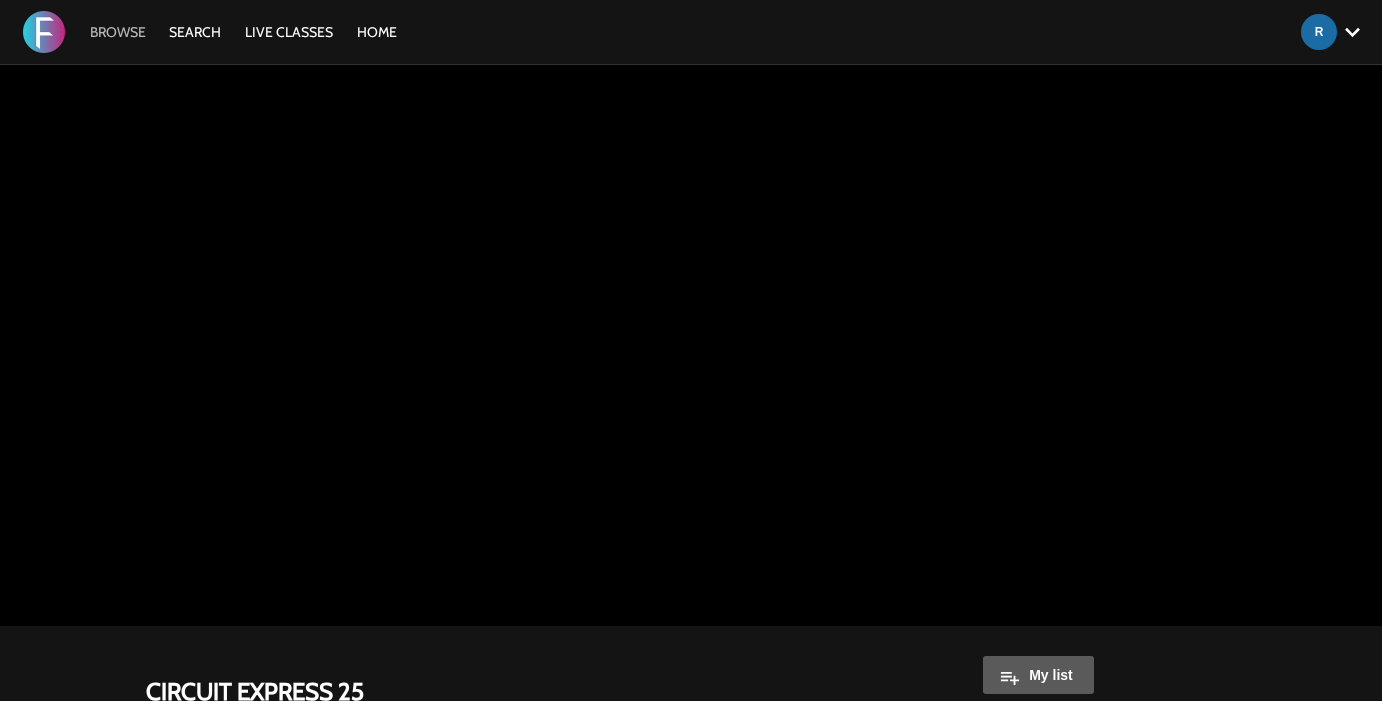click on "Browse" at bounding box center (118, 32) 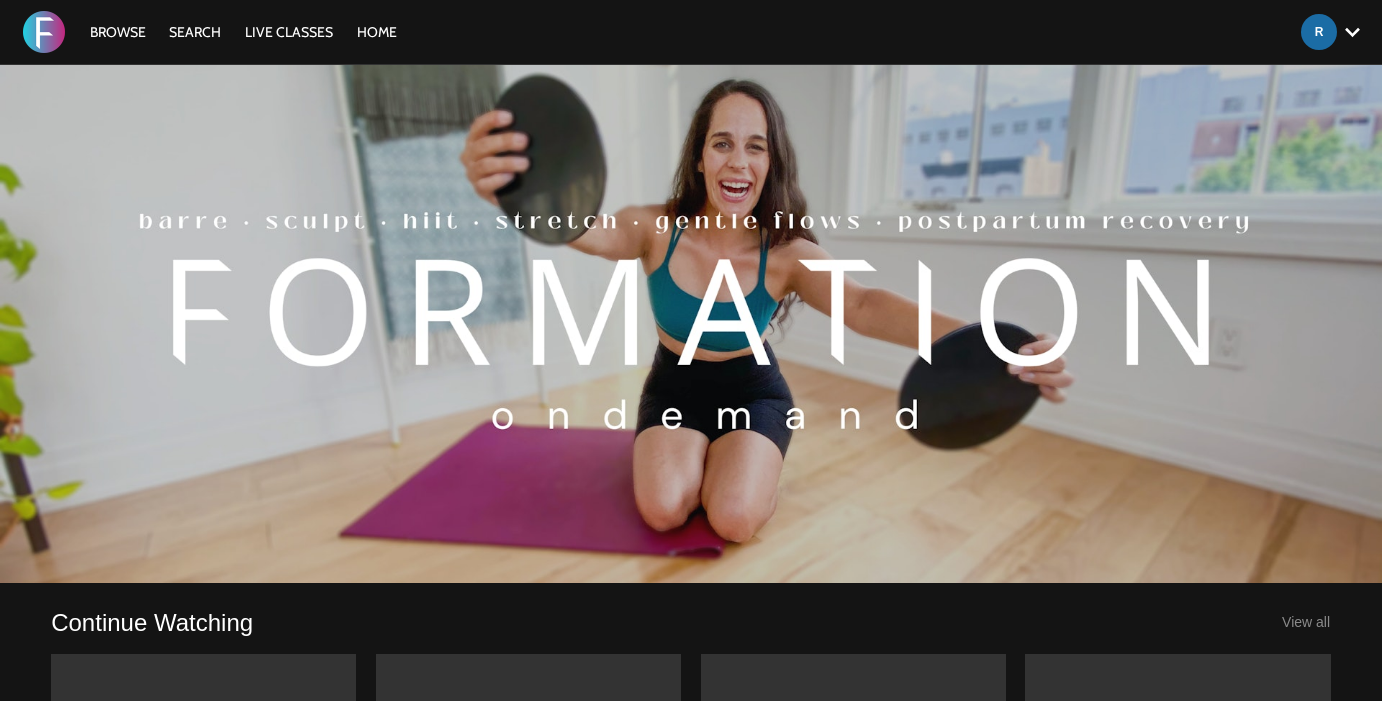 scroll, scrollTop: 0, scrollLeft: 0, axis: both 